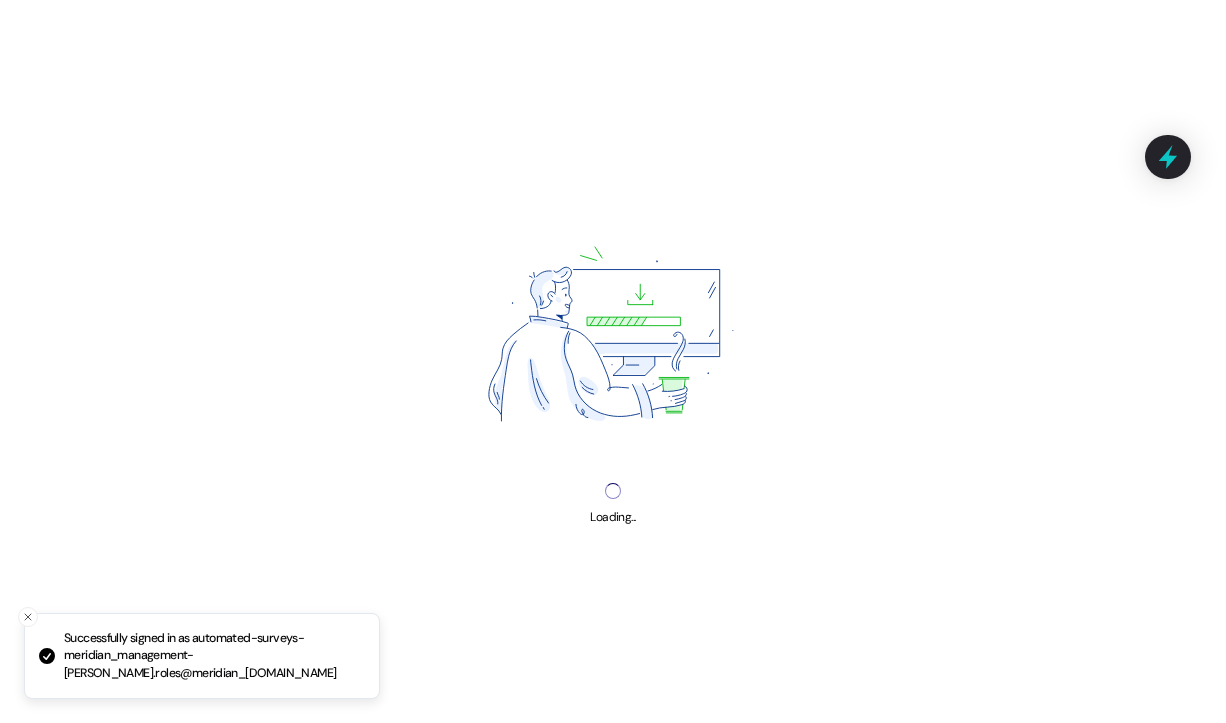 scroll, scrollTop: 0, scrollLeft: 0, axis: both 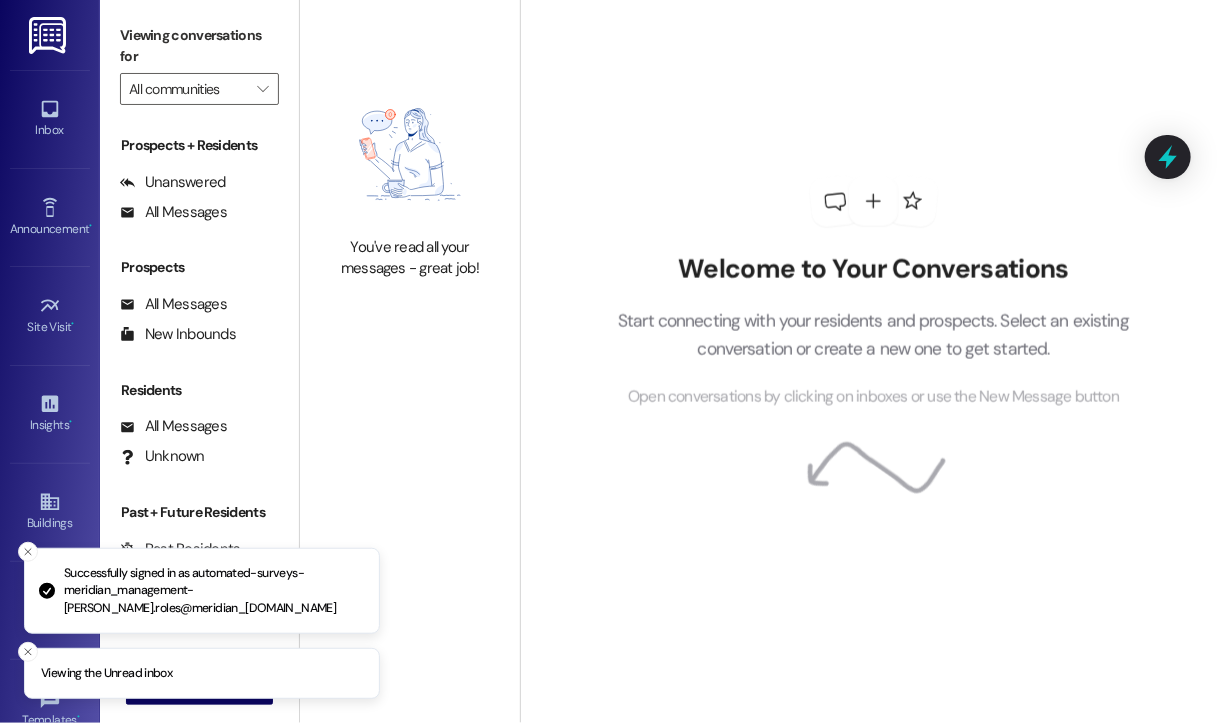 type 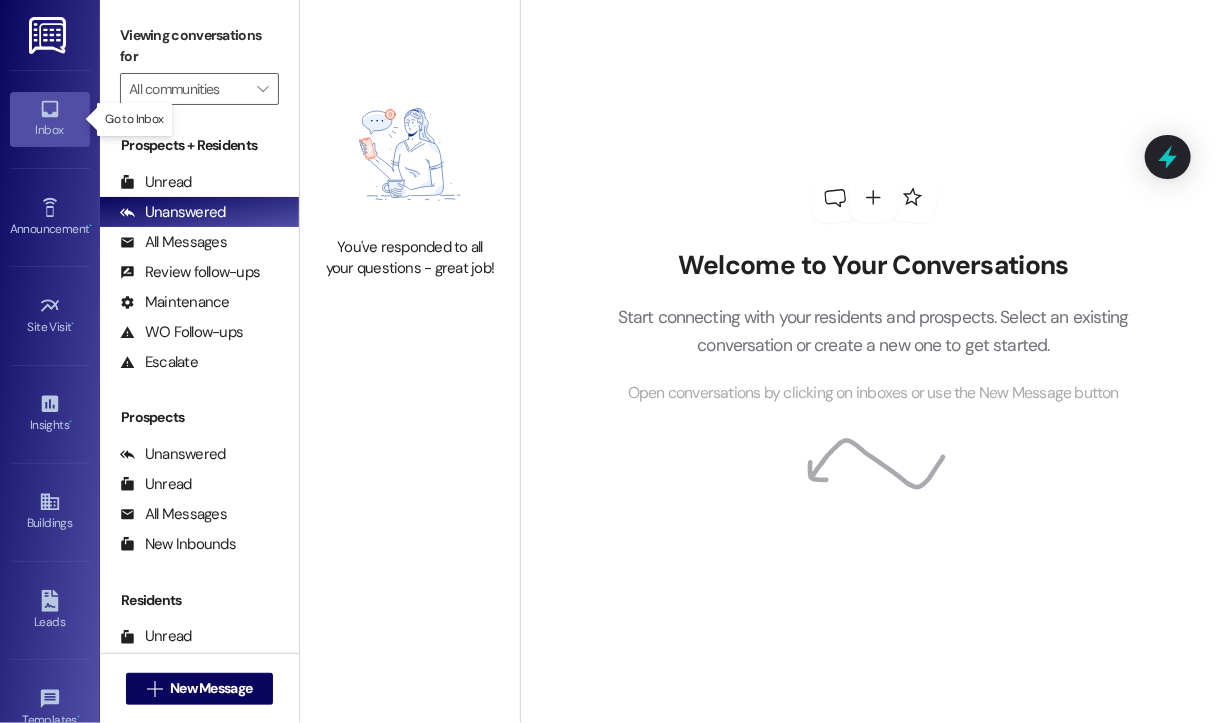 click on "Inbox" at bounding box center (50, 119) 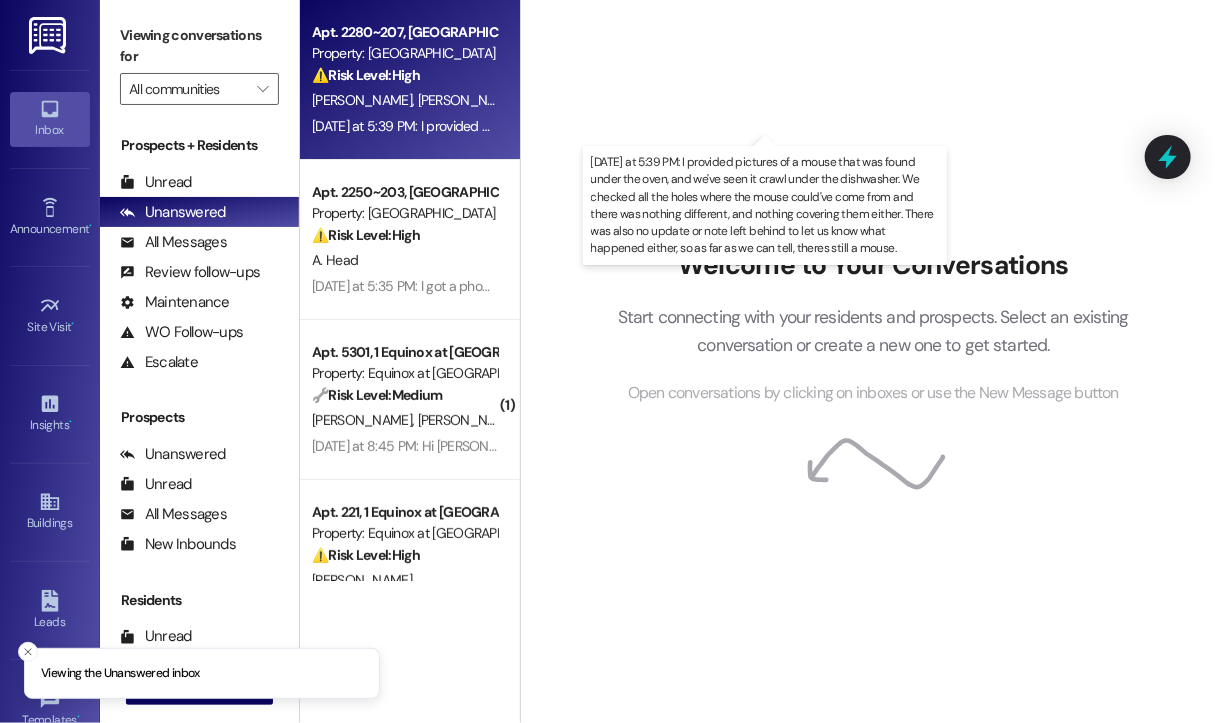 click on "[DATE] at 5:39 PM: I provided pictures of a mouse that was found under the oven, and we've seen it crawl under the dishwasher. We checked all the holes where the mouse could've come from and there was nothing different, and nothing covering them either. There was also no update or note left behind to let us know what happened either, so as far as we can tell, theres still a mouse. [DATE] at 5:39 PM: I provided pictures of a mouse that was found under the oven, and we've seen it crawl under the dishwasher. We checked all the holes where the mouse could've come from and there was nothing different, and nothing covering them either. There was also no update or note left behind to let us know what happened either, so as far as we can tell, theres still a mouse." at bounding box center (1429, 126) 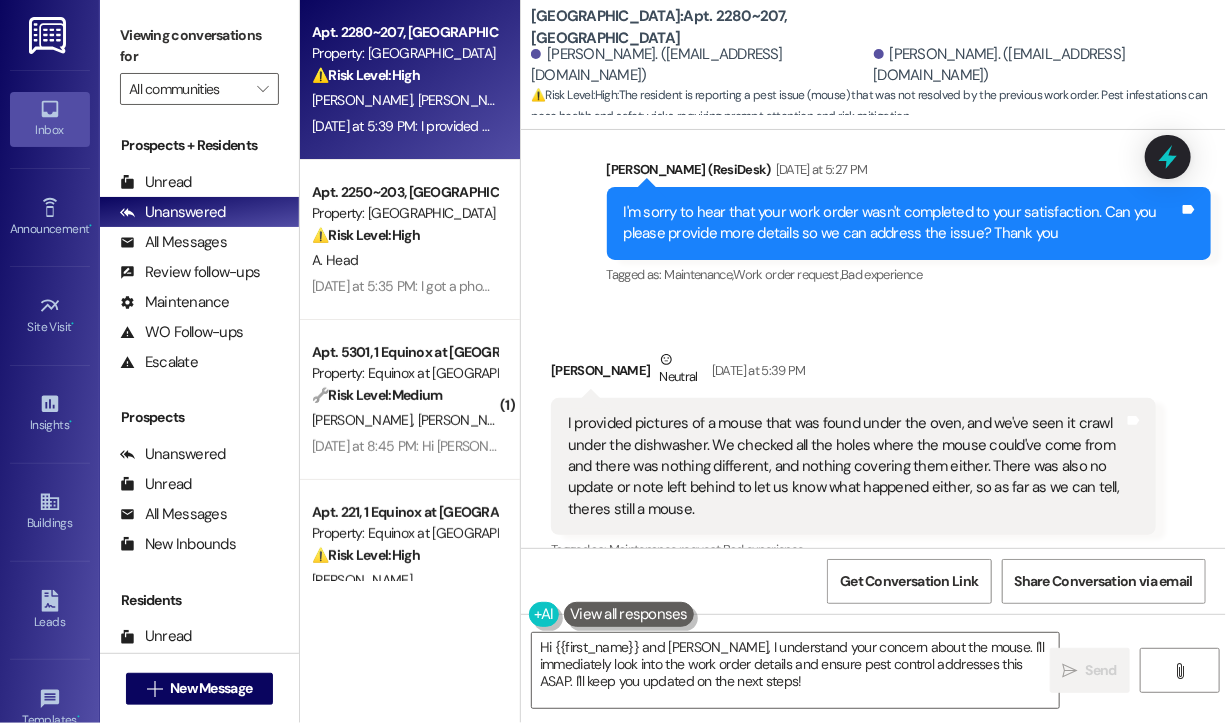 scroll, scrollTop: 1721, scrollLeft: 0, axis: vertical 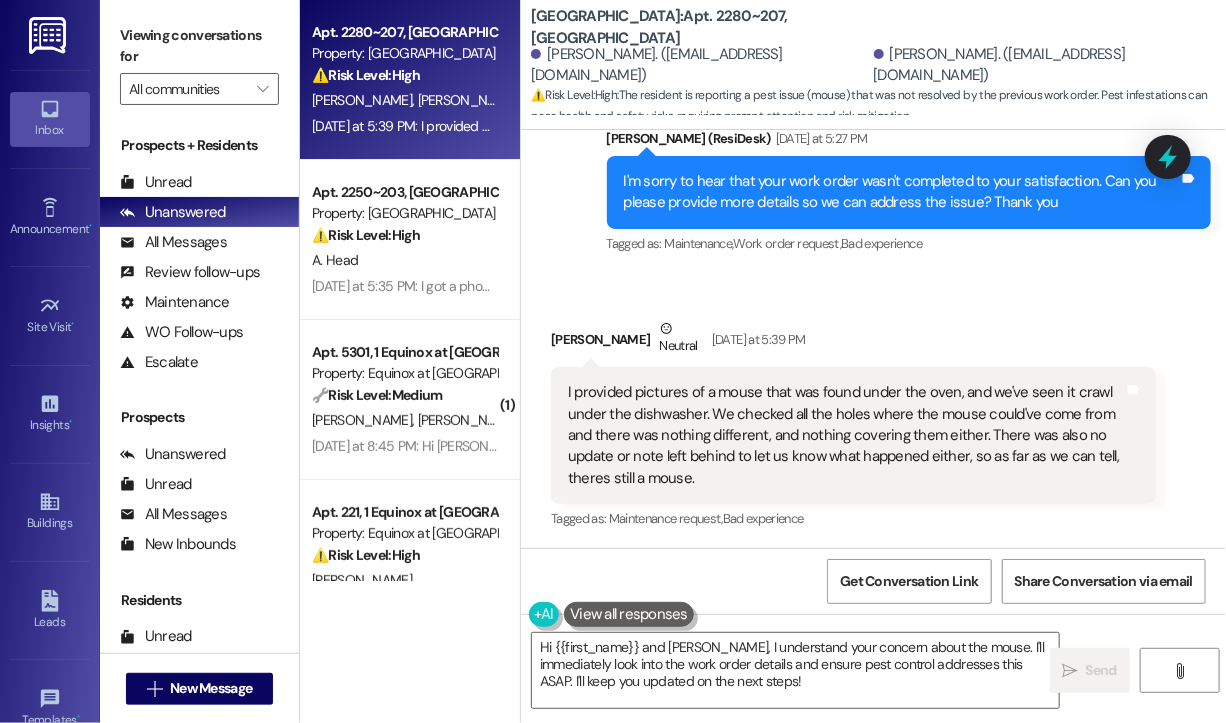 click on "Received via SMS [PERSON_NAME]   Neutral [DATE] at 5:39 PM I provided pictures of a mouse that was found under the oven, and we've seen it crawl under the dishwasher. We checked all the holes where the mouse could've come from and there was nothing different, and nothing covering them either. There was also no update or note left behind to let us know what happened either, so as far as we can tell, theres still a mouse. Tags and notes Tagged as:   Maintenance request ,  Click to highlight conversations about Maintenance request Bad experience Click to highlight conversations about Bad experience" at bounding box center [873, 410] 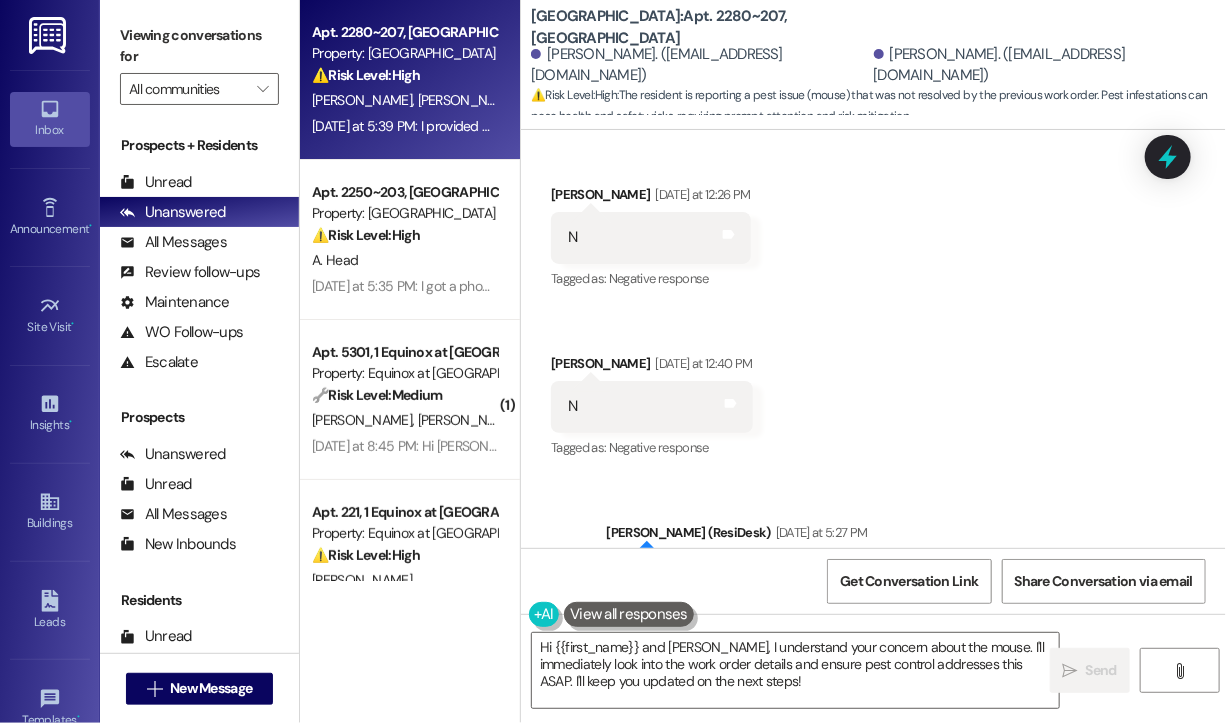 scroll, scrollTop: 1122, scrollLeft: 0, axis: vertical 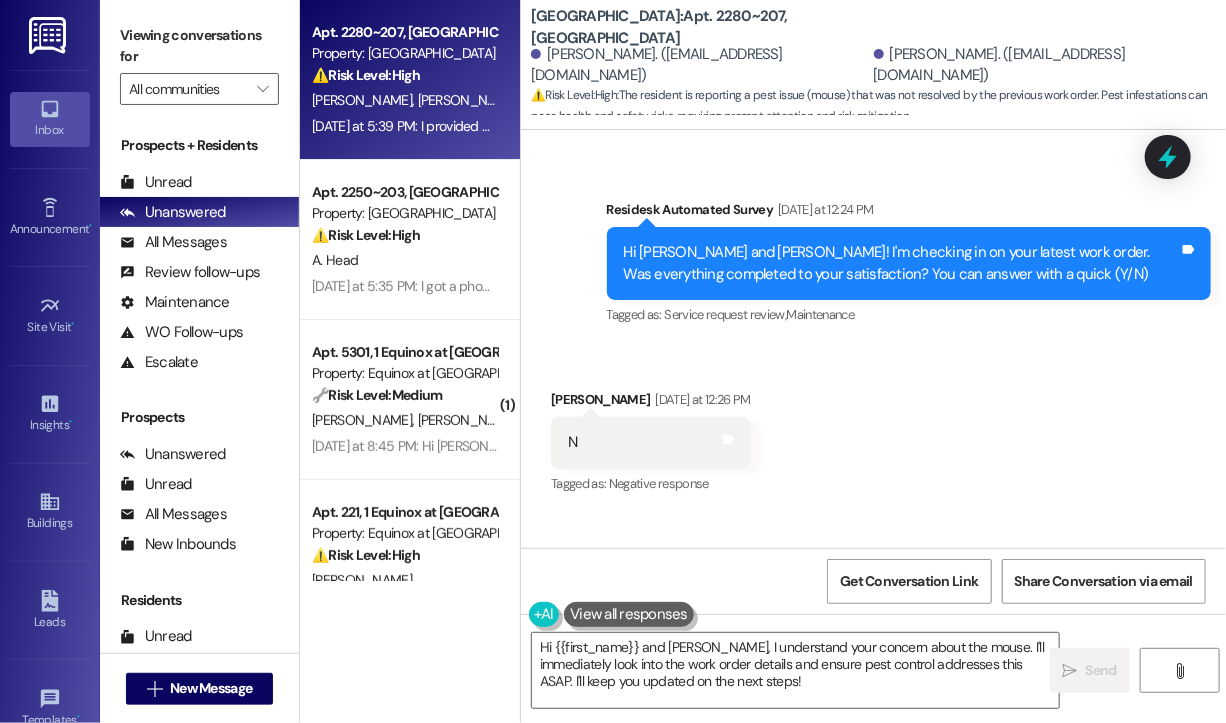 click on "Received via SMS [PERSON_NAME] [DATE] at 12:26 PM N Tags and notes Tagged as:   Negative response Click to highlight conversations about Negative response Received via SMS [PERSON_NAME] [DATE] at 12:40 PM N Tags and notes Tagged as:   Negative response Click to highlight conversations about Negative response" at bounding box center (873, 513) 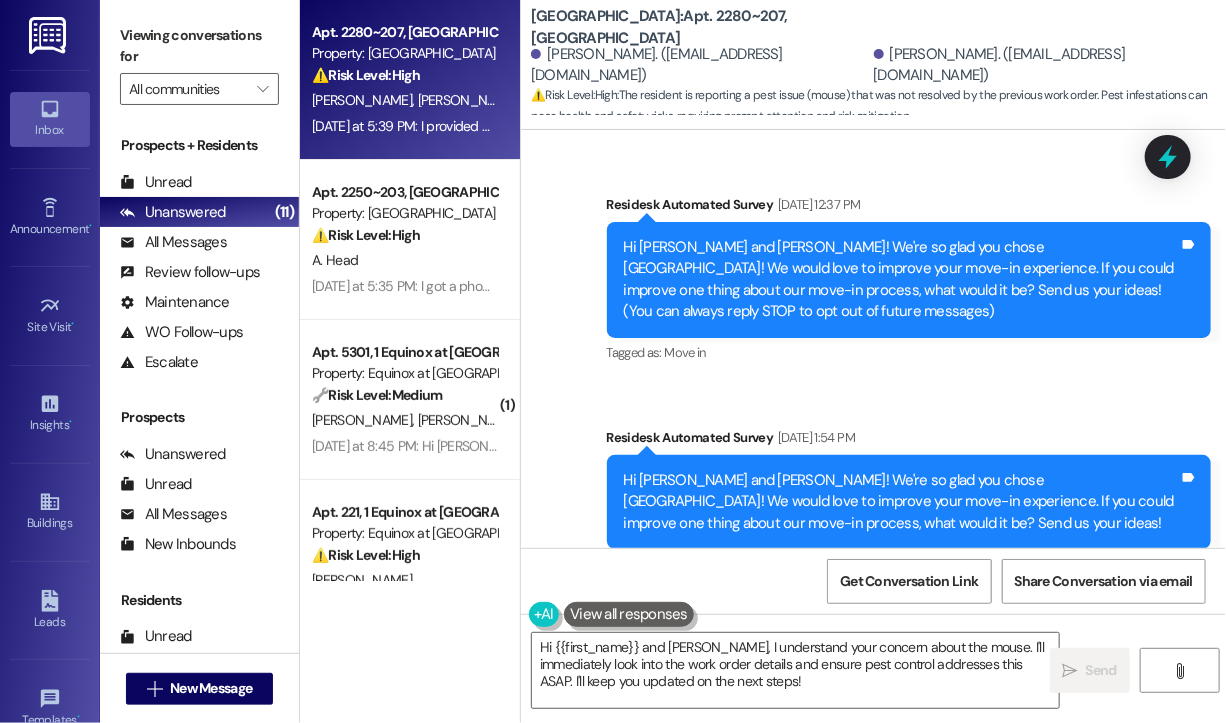 scroll, scrollTop: 0, scrollLeft: 0, axis: both 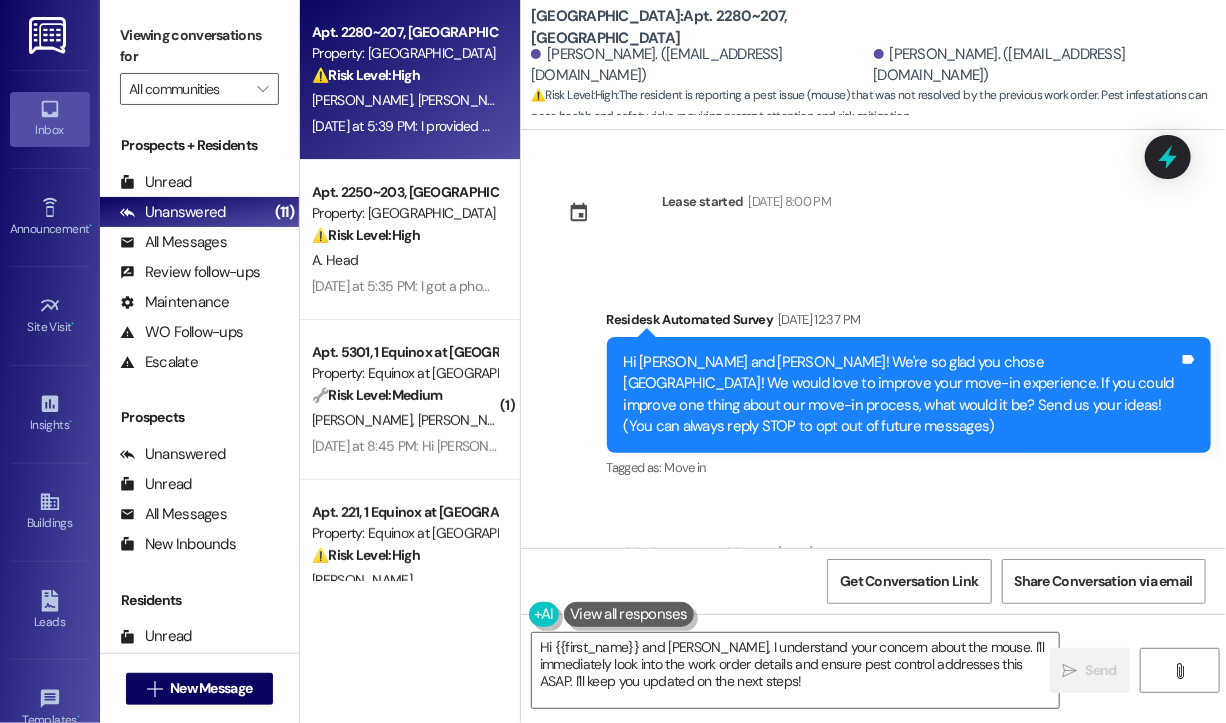 click on "Survey, sent via SMS Residesk Automated Survey [DATE] 12:37 PM Hi [PERSON_NAME] and [PERSON_NAME]! We're so glad you chose [GEOGRAPHIC_DATA]! We would love to improve your move-in experience. If you could improve one thing about our move-in process, what would it be? Send us your ideas! (You can always reply STOP to opt out of future messages) Tags and notes Tagged as:   Move in Click to highlight conversations about Move in Survey, sent via SMS Residesk Automated Survey [DATE] 1:54 PM Hi [PERSON_NAME] and [PERSON_NAME]! We're so glad you chose [GEOGRAPHIC_DATA]! We would love to improve your move-in experience. If you could improve one thing about our move-in process, what would it be? Send us your ideas! Tags and notes Tagged as:   Move in Click to highlight conversations about Move in" at bounding box center (873, 486) 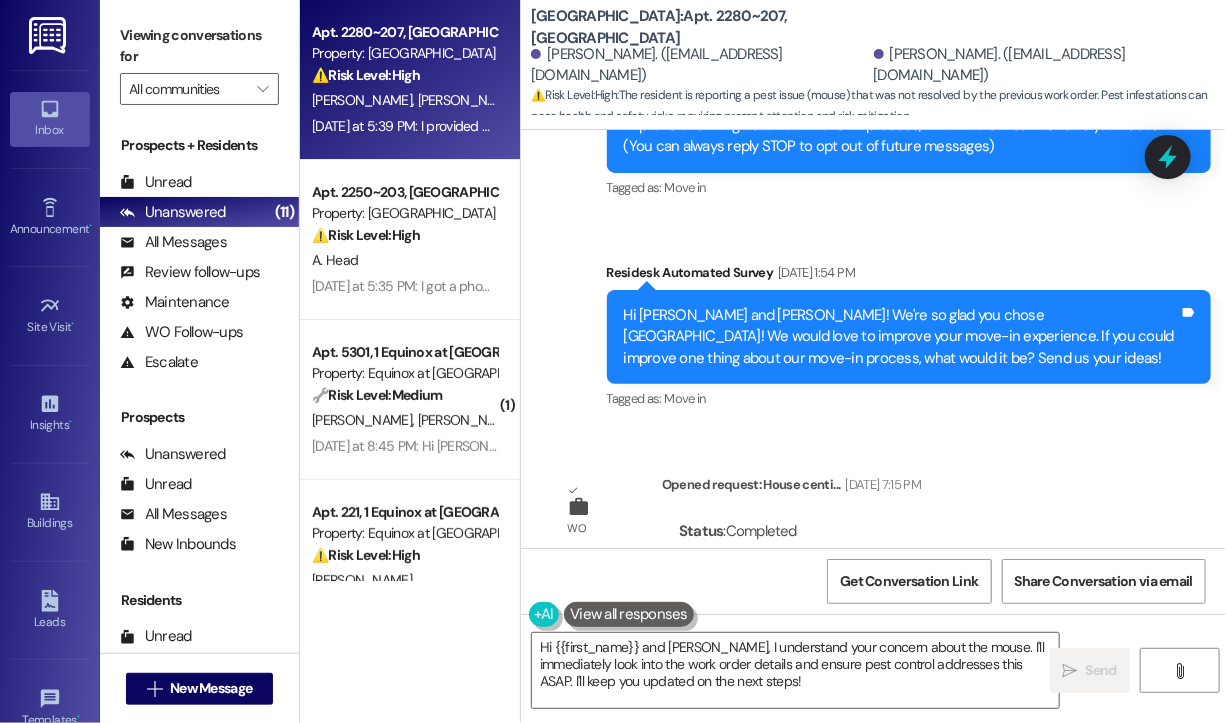 scroll, scrollTop: 300, scrollLeft: 0, axis: vertical 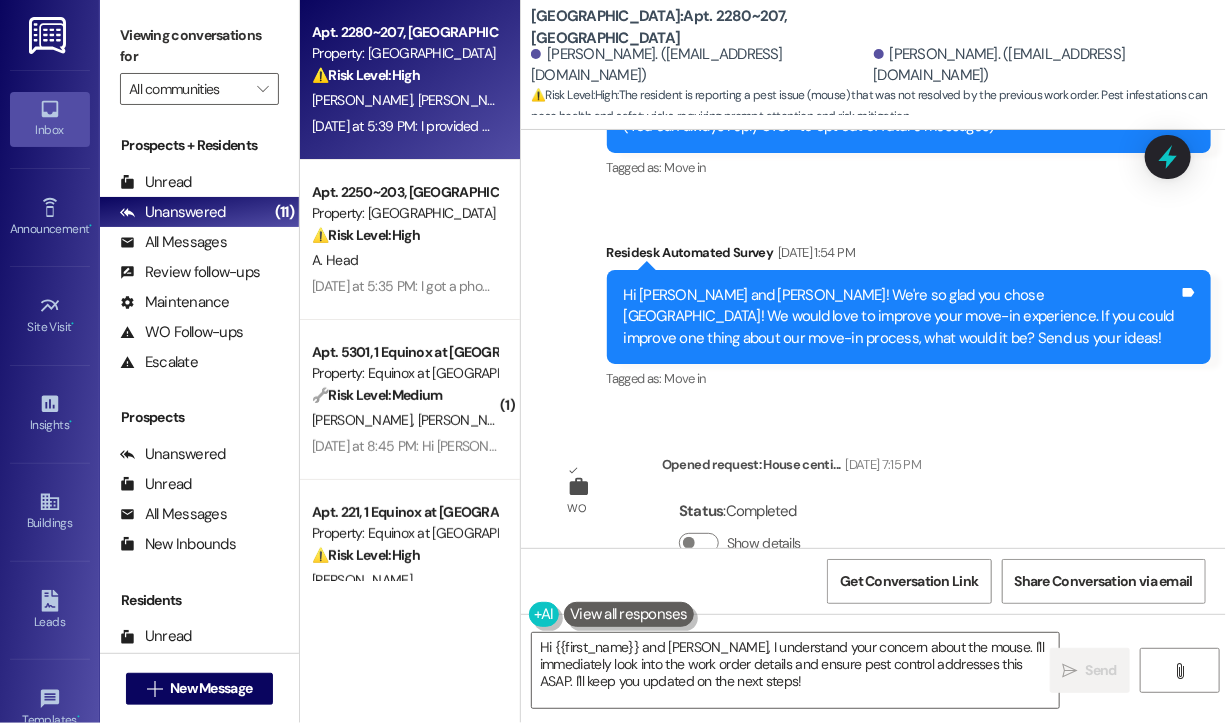 click on "Lease started [DATE] 8:00 PM Survey, sent via SMS Residesk Automated Survey [DATE] 12:37 PM Hi [PERSON_NAME] and [PERSON_NAME]! We're so glad you chose [GEOGRAPHIC_DATA]! We would love to improve your move-in experience. If you could improve one thing about our move-in process, what would it be? Send us your ideas! (You can always reply STOP to opt out of future messages) Tags and notes Tagged as:   Move in Click to highlight conversations about Move in Survey, sent via SMS Residesk Automated Survey [DATE] 1:54 PM Hi [PERSON_NAME] and [PERSON_NAME]! We're so glad you chose [GEOGRAPHIC_DATA]! We would love to improve your move-in experience. If you could improve one thing about our move-in process, what would it be? Send us your ideas! Tags and notes Tagged as:   Move in Click to highlight conversations about Move in WO Opened request: House centi... [DATE] 7:15 PM Status :  Completed Show details Survey, sent via SMS Residesk Automated Survey [DATE] 1:03 PM Tags and notes Tagged as:   WO Status :" at bounding box center [873, 339] 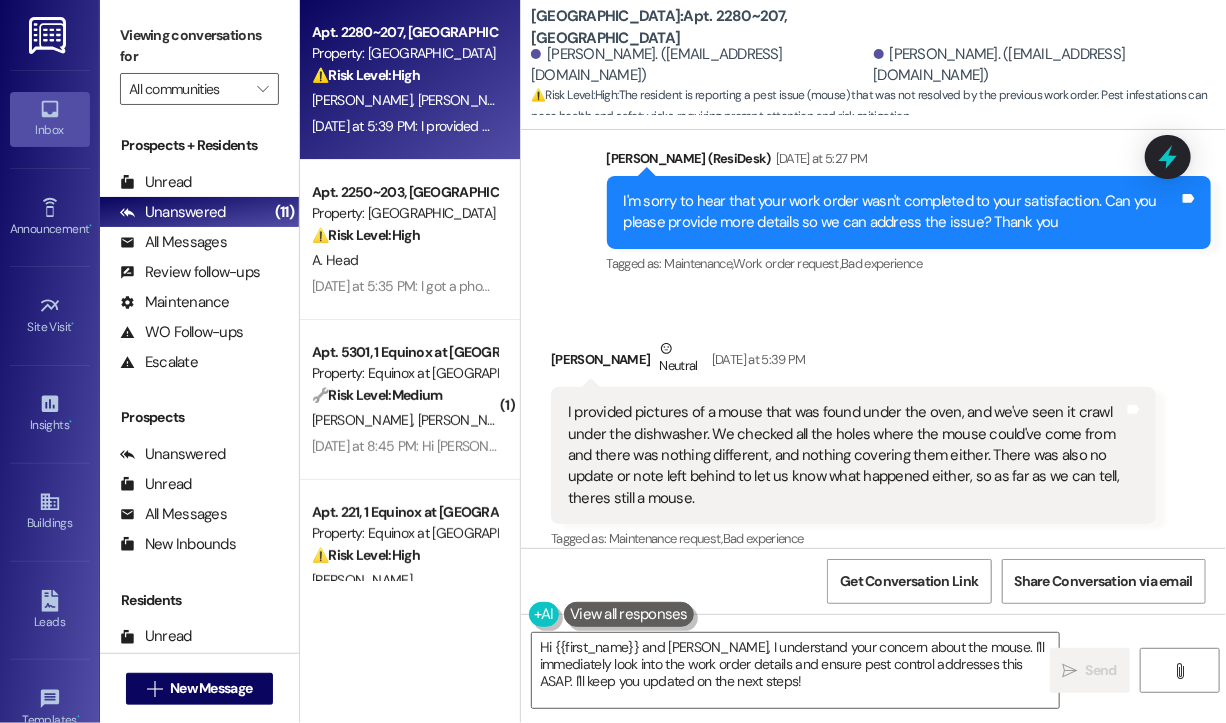 scroll, scrollTop: 1722, scrollLeft: 0, axis: vertical 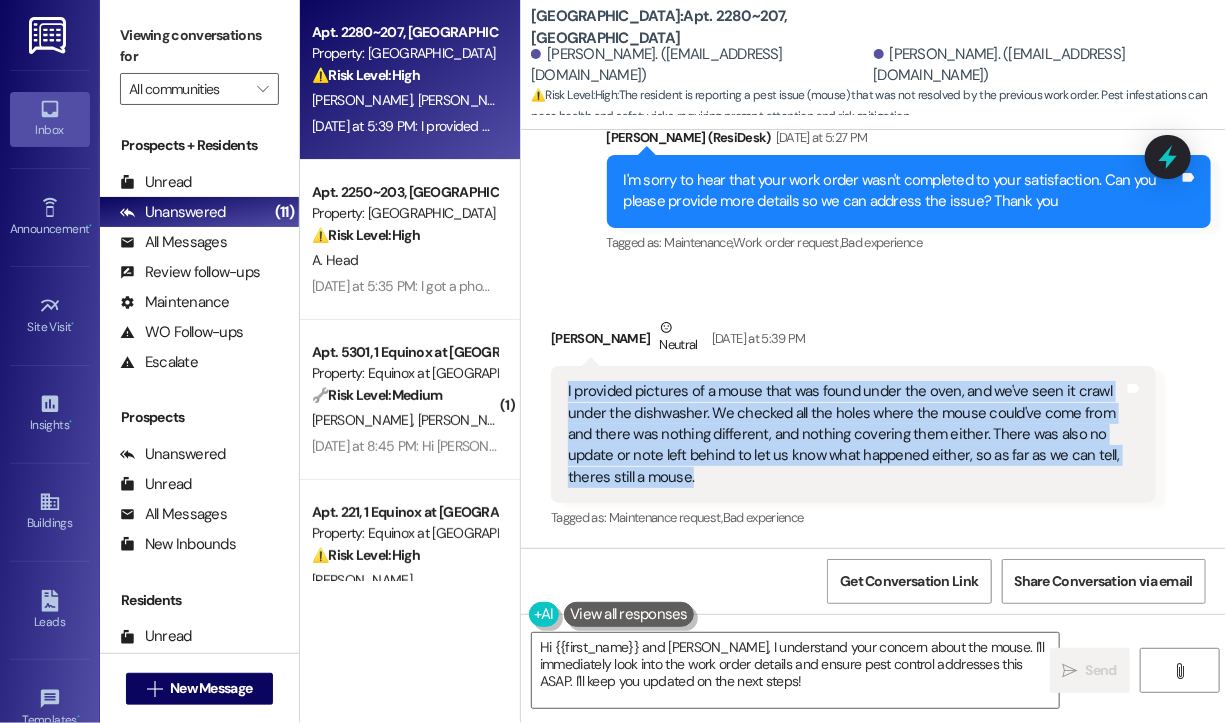 drag, startPoint x: 742, startPoint y: 472, endPoint x: 562, endPoint y: 393, distance: 196.57314 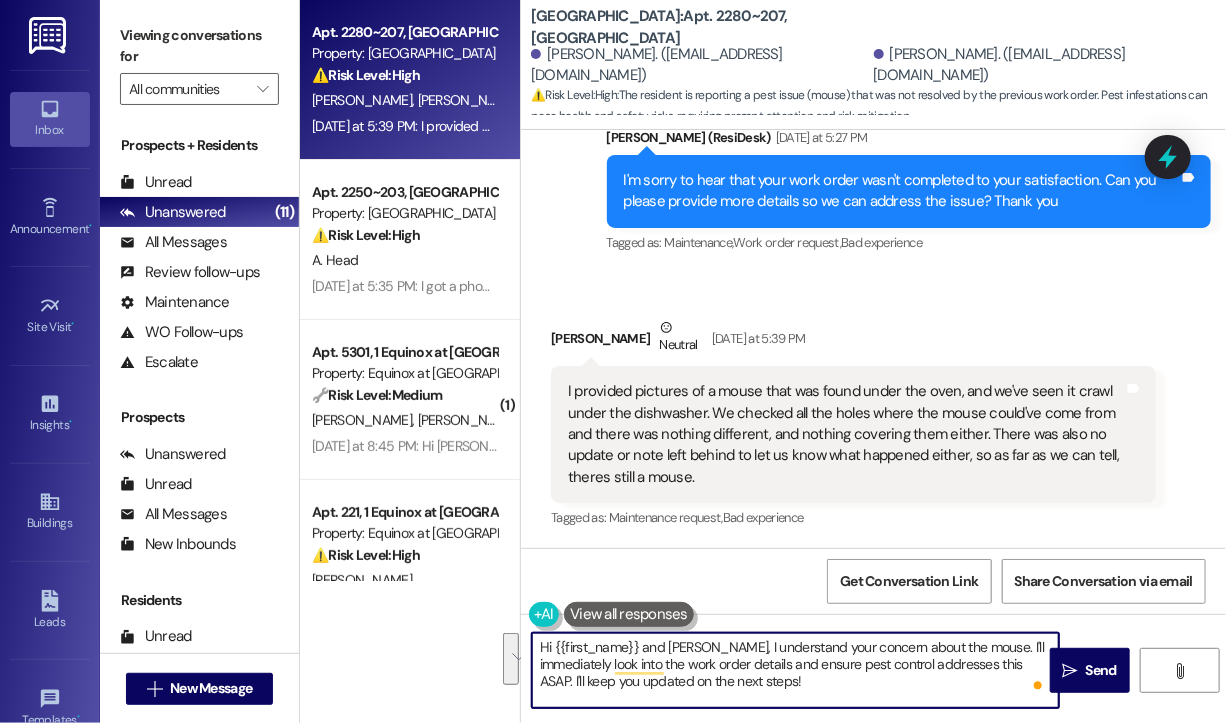 drag, startPoint x: 838, startPoint y: 678, endPoint x: 642, endPoint y: 642, distance: 199.2787 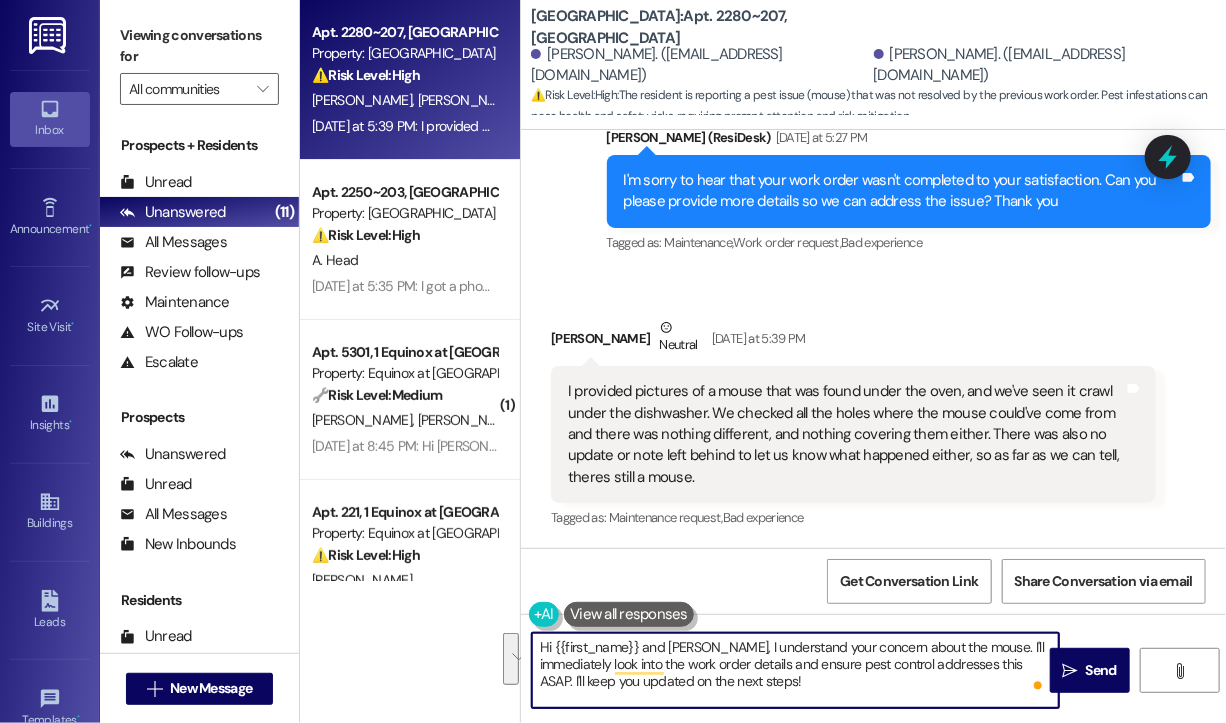 click on "Hi {{first_name}} and [PERSON_NAME], I understand your concern about the mouse. I'll immediately look into the work order details and ensure pest control addresses this ASAP. I'll keep you updated on the next steps!" at bounding box center (795, 670) 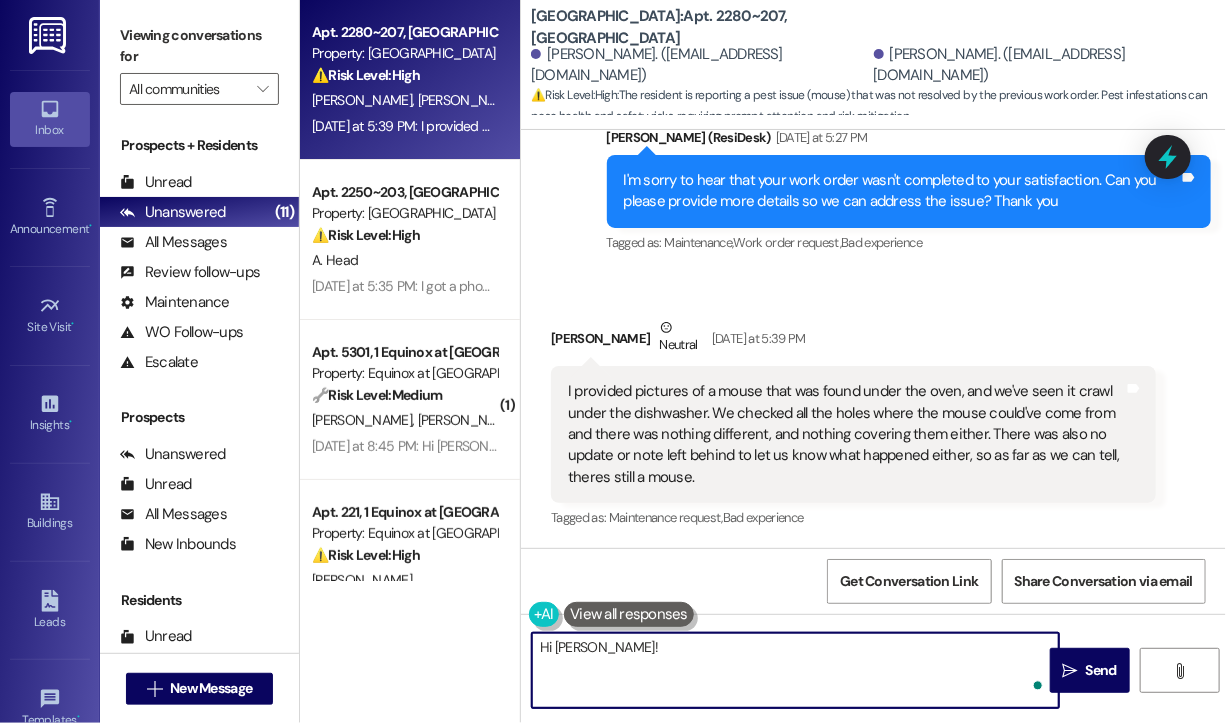 paste on "Thanks for the update—really sorry you're still dealing with this. Just to help follow up with the team, do you know if anyone from maintenance or pest control came by at all, or has the unit been untouched since you reported it? I’ll make sure this gets flagged again and ask for a clear update." 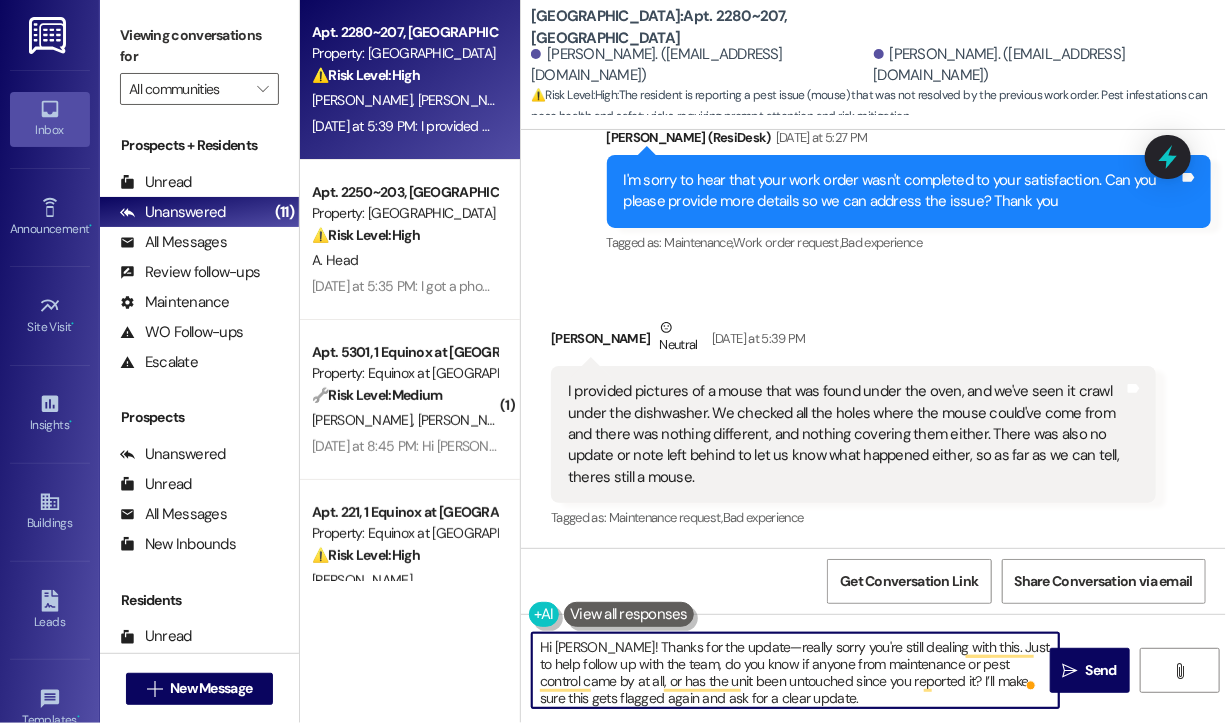 click on "Hi [PERSON_NAME]! Thanks for the update—really sorry you're still dealing with this. Just to help follow up with the team, do you know if anyone from maintenance or pest control came by at all, or has the unit been untouched since you reported it? I’ll make sure this gets flagged again and ask for a clear update." at bounding box center [795, 670] 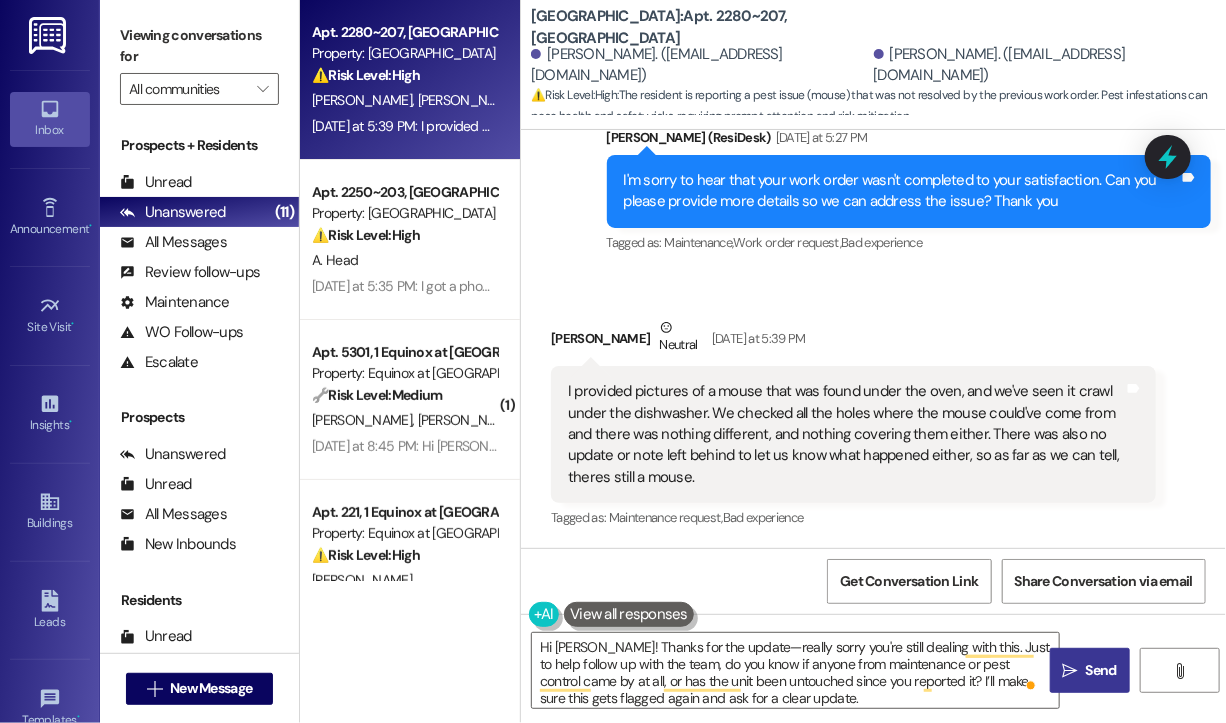 click on "Send" at bounding box center (1101, 670) 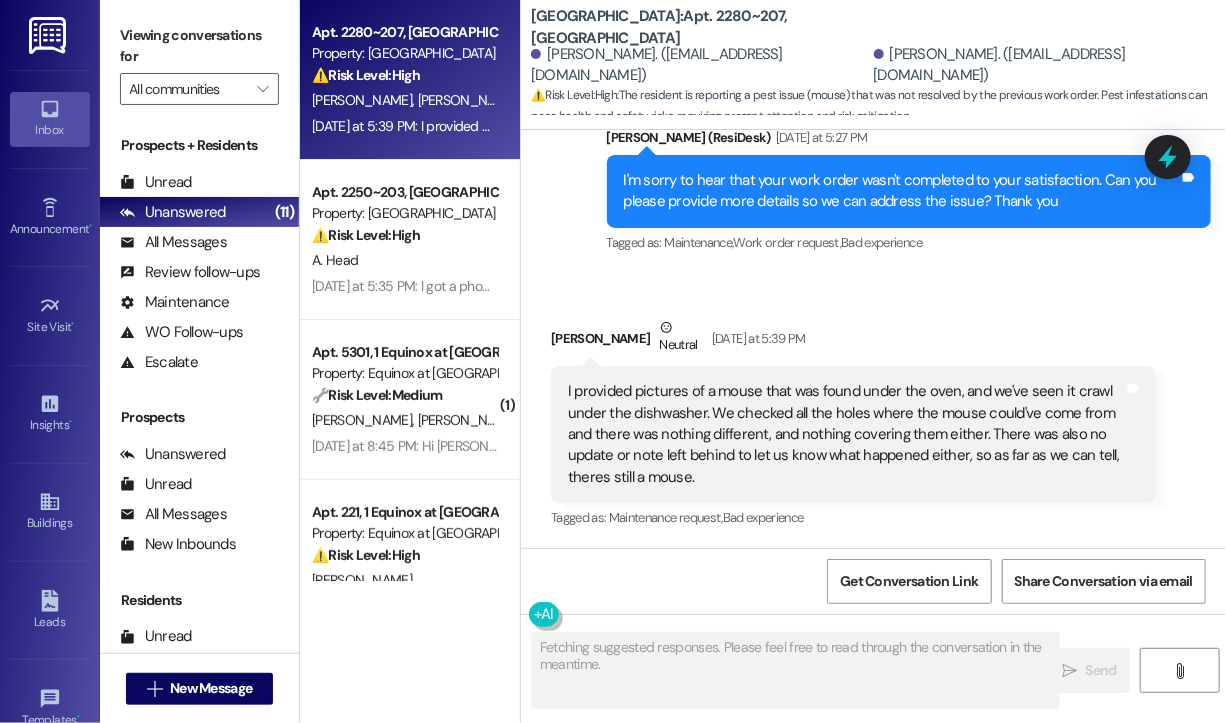 scroll, scrollTop: 1721, scrollLeft: 0, axis: vertical 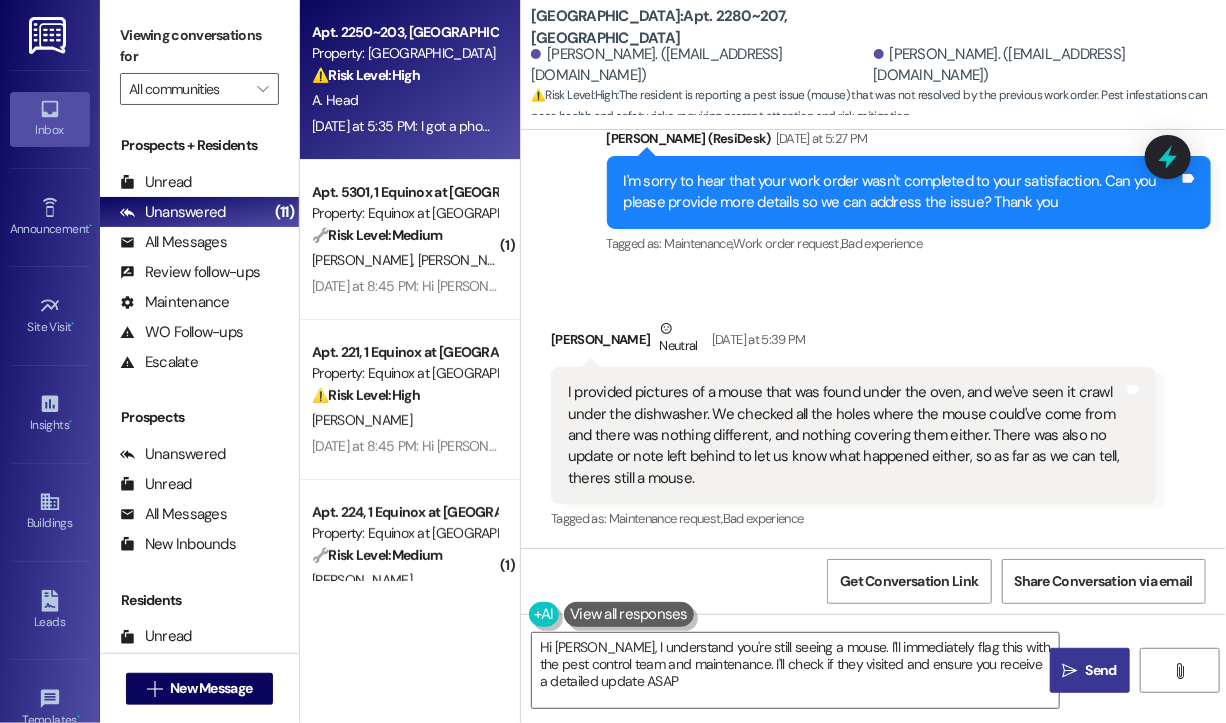 type on "Hi [PERSON_NAME], I understand you're still seeing a mouse. I'll immediately flag this with the pest control team and maintenance. I'll check if they visited and ensure you receive a detailed update ASAP." 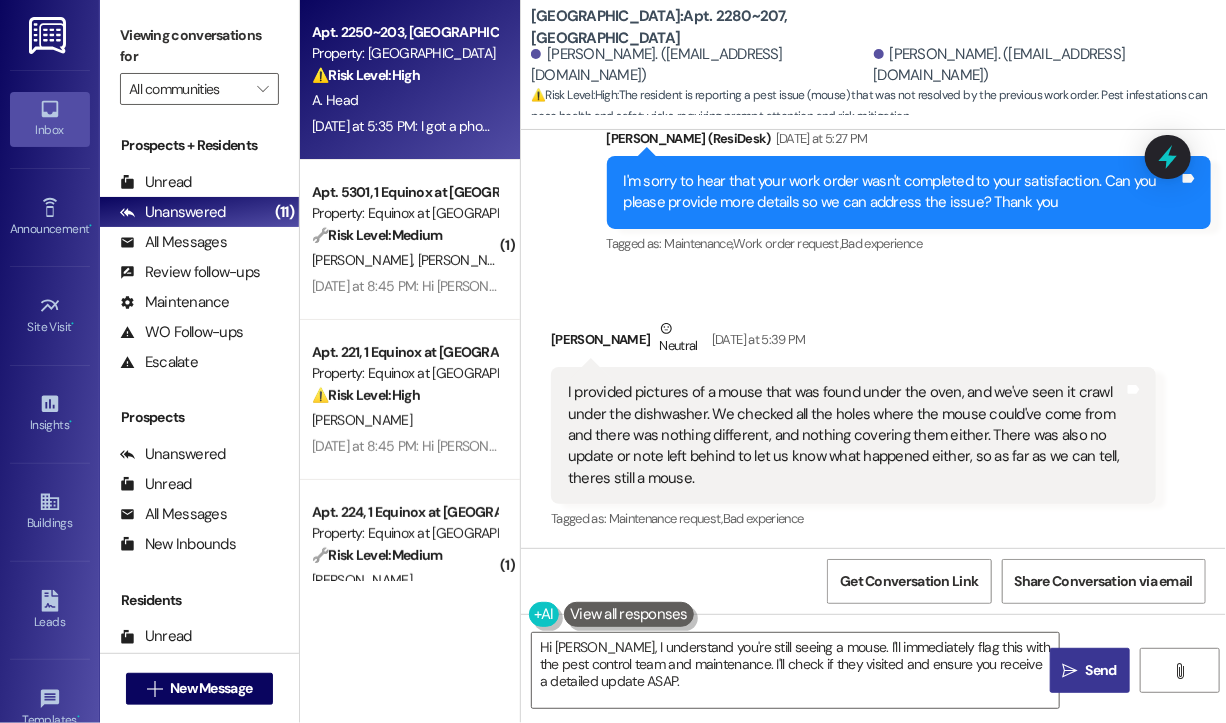 click on "[DATE] at 5:35 PM: I got a phone call & voicemail from a 423 number, I couldn't hear his name, it may have been [PERSON_NAME], asking me to call the office but I haven't had a chance to call. [DATE] at 5:35 PM: I got a phone call & voicemail from a 423 number, I couldn't hear his name, it may have been [PERSON_NAME], asking me to call the office but I haven't had a chance to call." at bounding box center (861, 126) 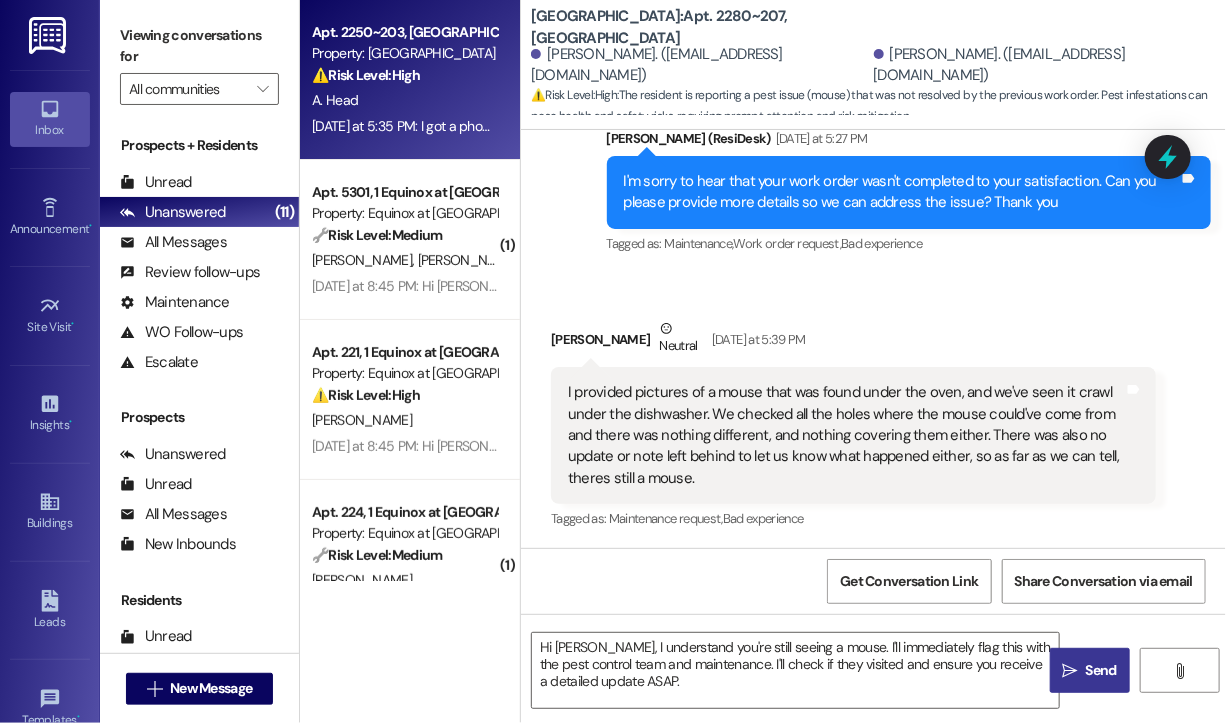 type on "Fetching suggested responses. Please feel free to read through the conversation in the meantime." 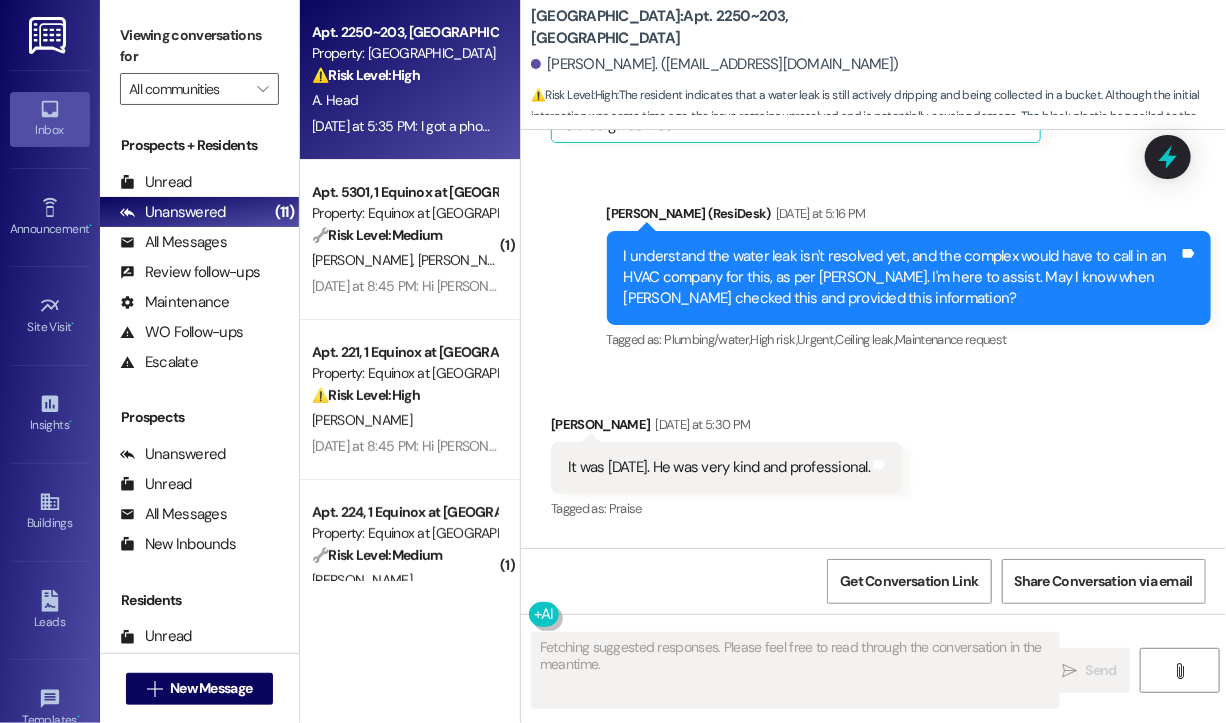 scroll, scrollTop: 2463, scrollLeft: 0, axis: vertical 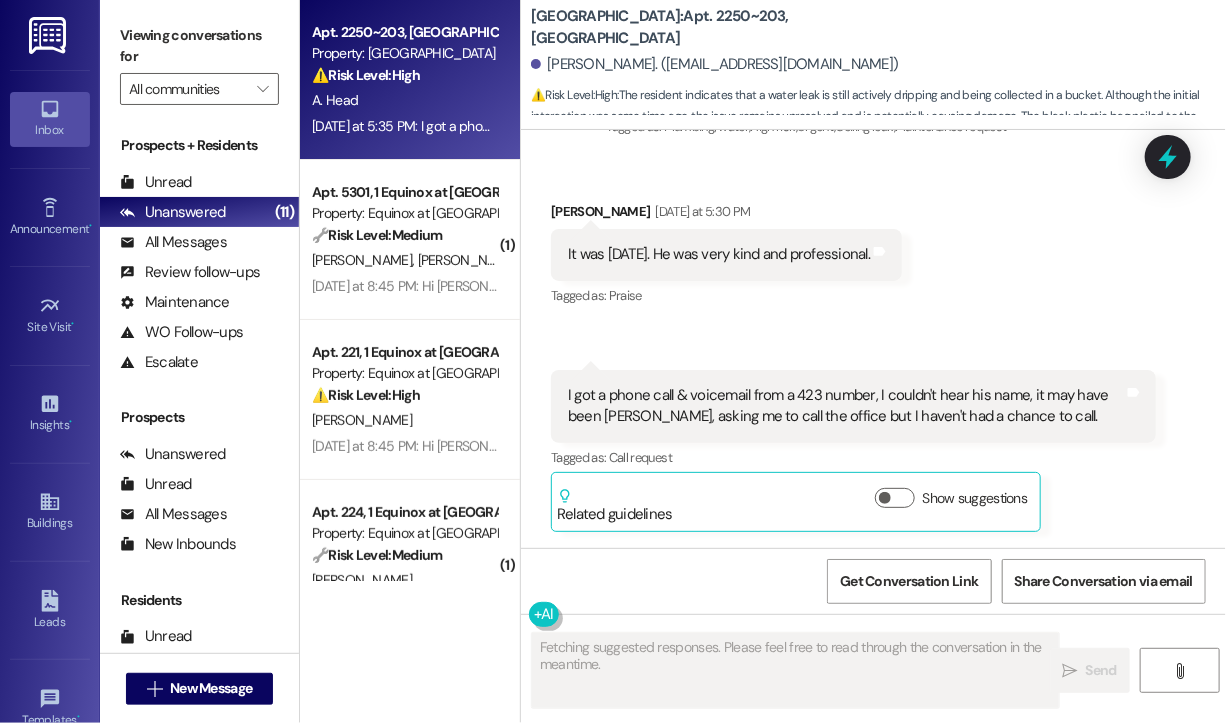 click on "Received via SMS [PERSON_NAME] [DATE] at 5:30 PM It was [DATE]. He was very kind and professional. Tags and notes Tagged as:   Praise Click to highlight conversations about Praise Received via SMS 5:35 PM [PERSON_NAME]   Neutral [DATE] at 5:35 PM I got a phone call & voicemail from a 423 number, I couldn't hear his name, it may have been [PERSON_NAME], asking me to call the office but I haven't had a chance to call. Tags and notes Tagged as:   Call request Click to highlight conversations about Call request  Related guidelines Show suggestions" at bounding box center (873, 351) 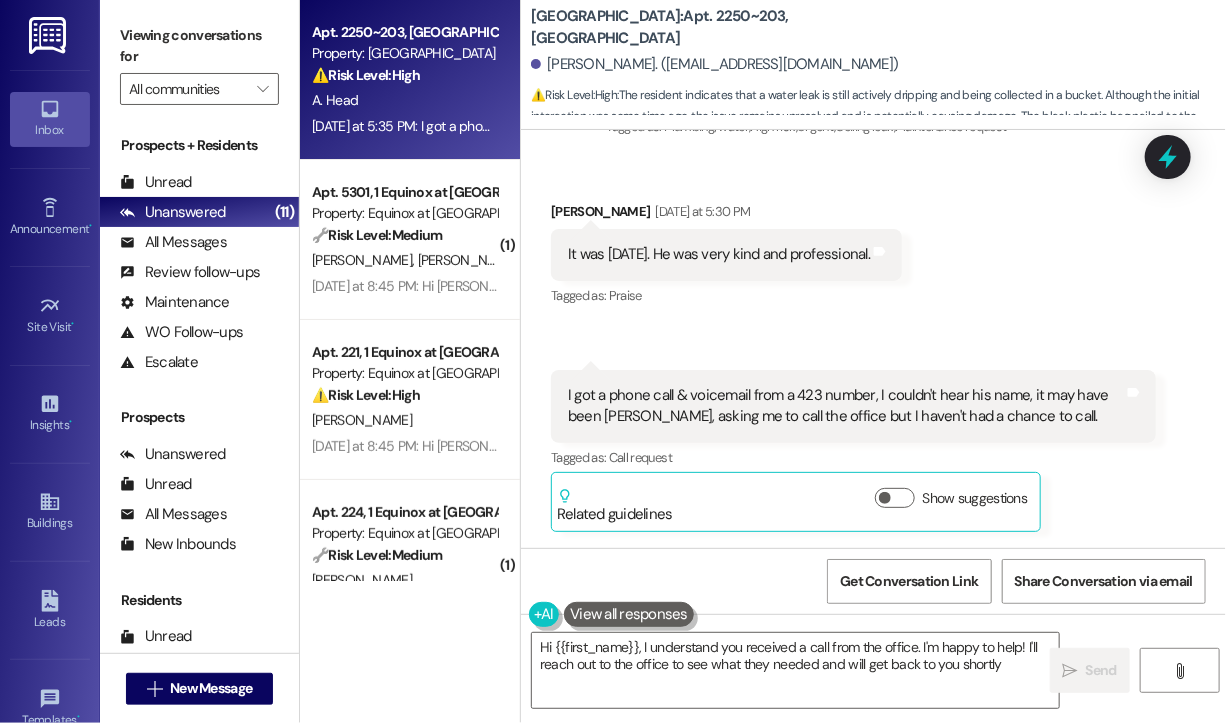 type on "Hi {{first_name}}, I understand you received a call from the office. I'm happy to help! I'll reach out to the office to see what they needed and will get back to you shortly." 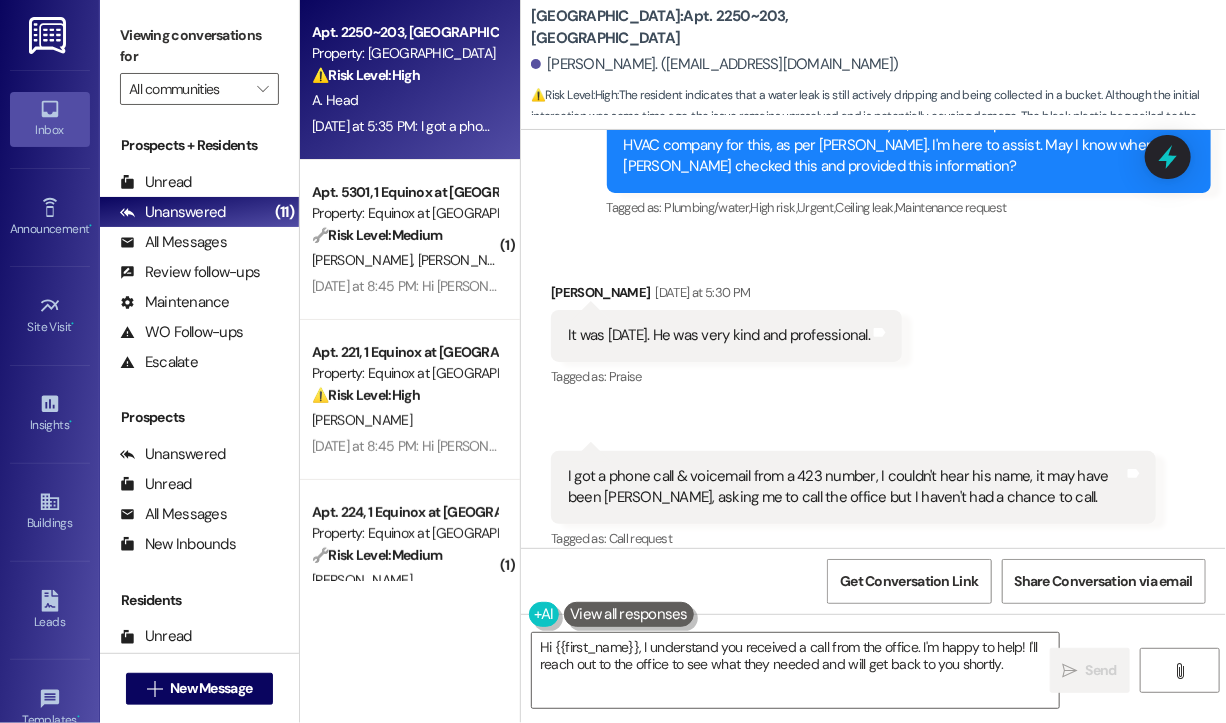 scroll, scrollTop: 2263, scrollLeft: 0, axis: vertical 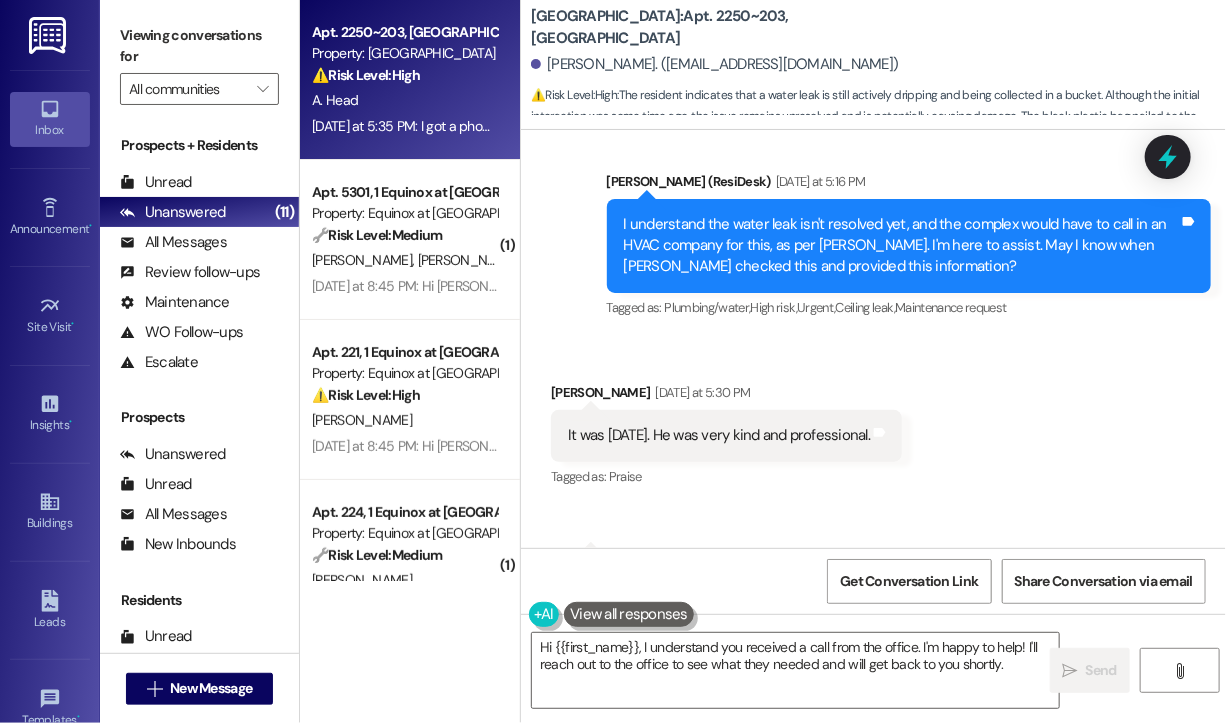 click on "Sent via SMS [PERSON_NAME]   (ResiDesk) [DATE] at 5:16 PM I understand the water leak isn't resolved yet, and the complex would have to call in an HVAC company for this, as per [PERSON_NAME]. I'm here to assist. May I know when [PERSON_NAME] checked this and provided this information? Tags and notes Tagged as:   Plumbing/water ,  Click to highlight conversations about Plumbing/water High risk ,  Click to highlight conversations about High risk Urgent ,  Click to highlight conversations about Urgent Ceiling leak ,  Click to highlight conversations about Ceiling leak Maintenance request Click to highlight conversations about Maintenance request" at bounding box center (873, 232) 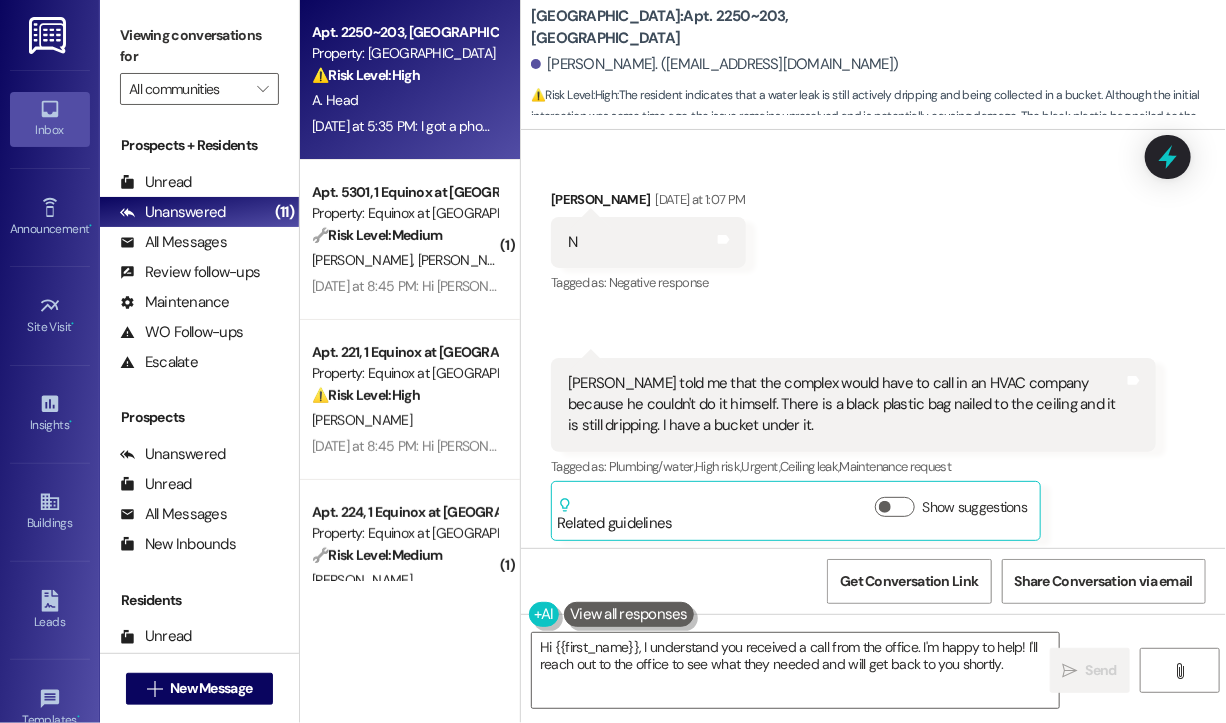 scroll, scrollTop: 1863, scrollLeft: 0, axis: vertical 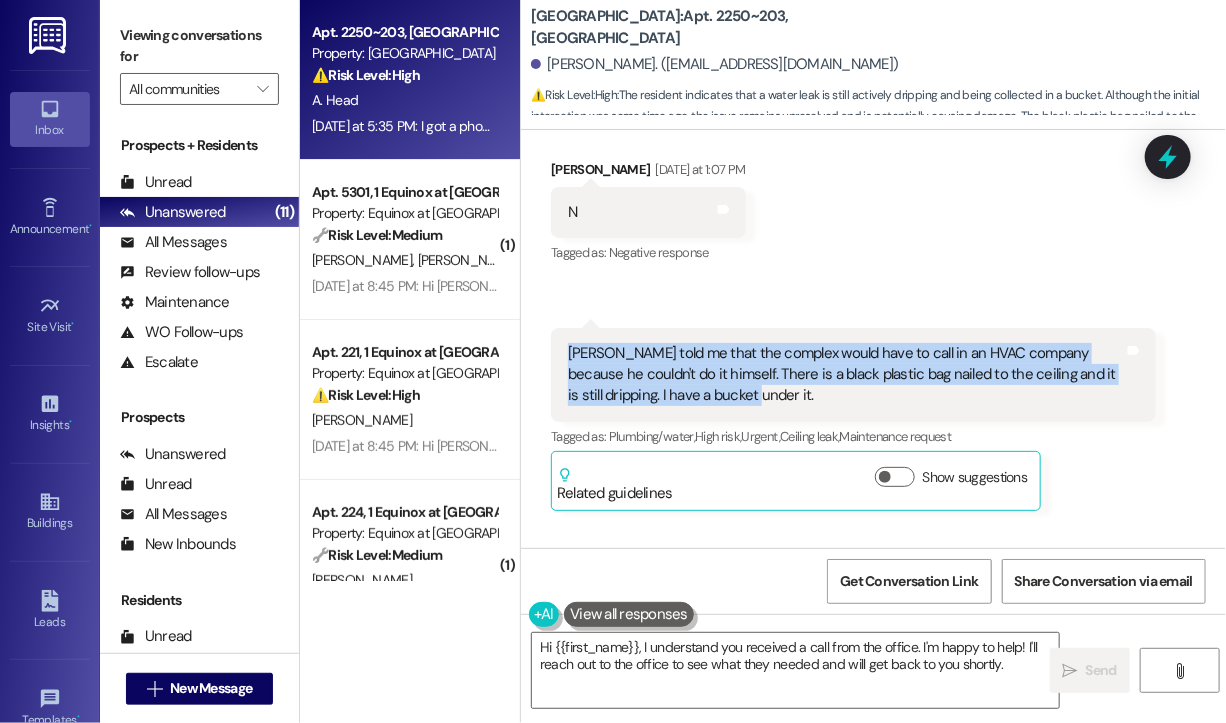drag, startPoint x: 788, startPoint y: 414, endPoint x: 569, endPoint y: 377, distance: 222.10358 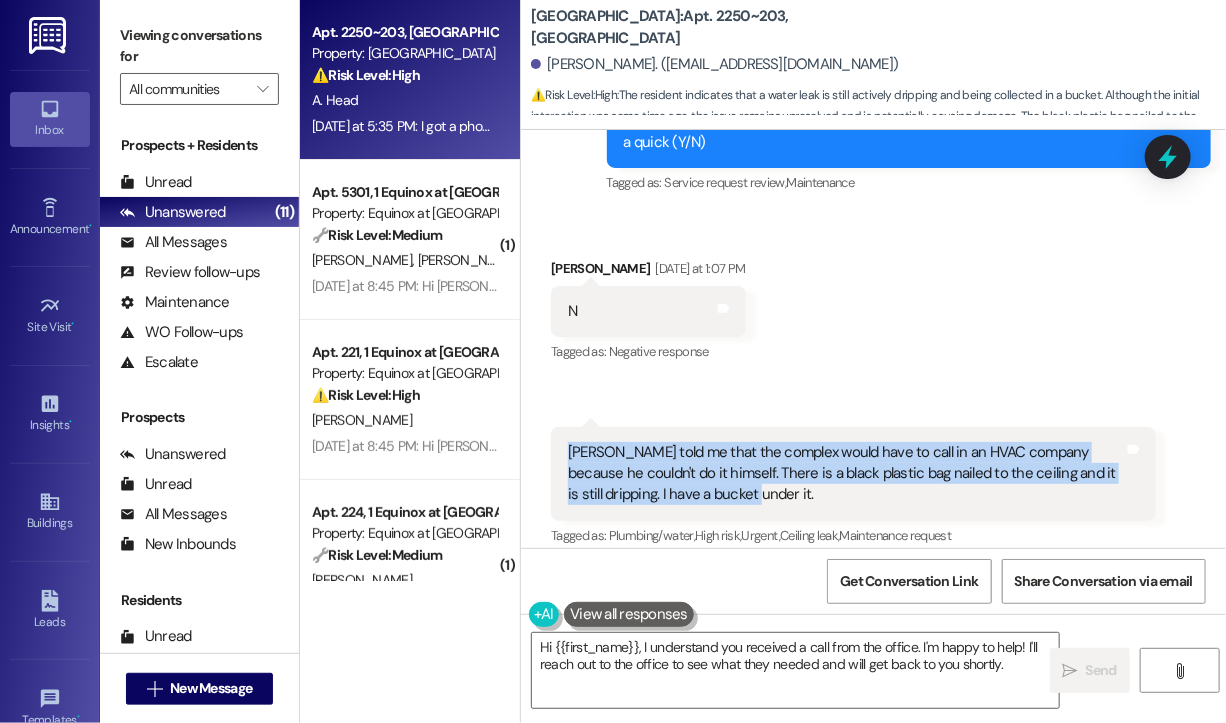 scroll, scrollTop: 1664, scrollLeft: 0, axis: vertical 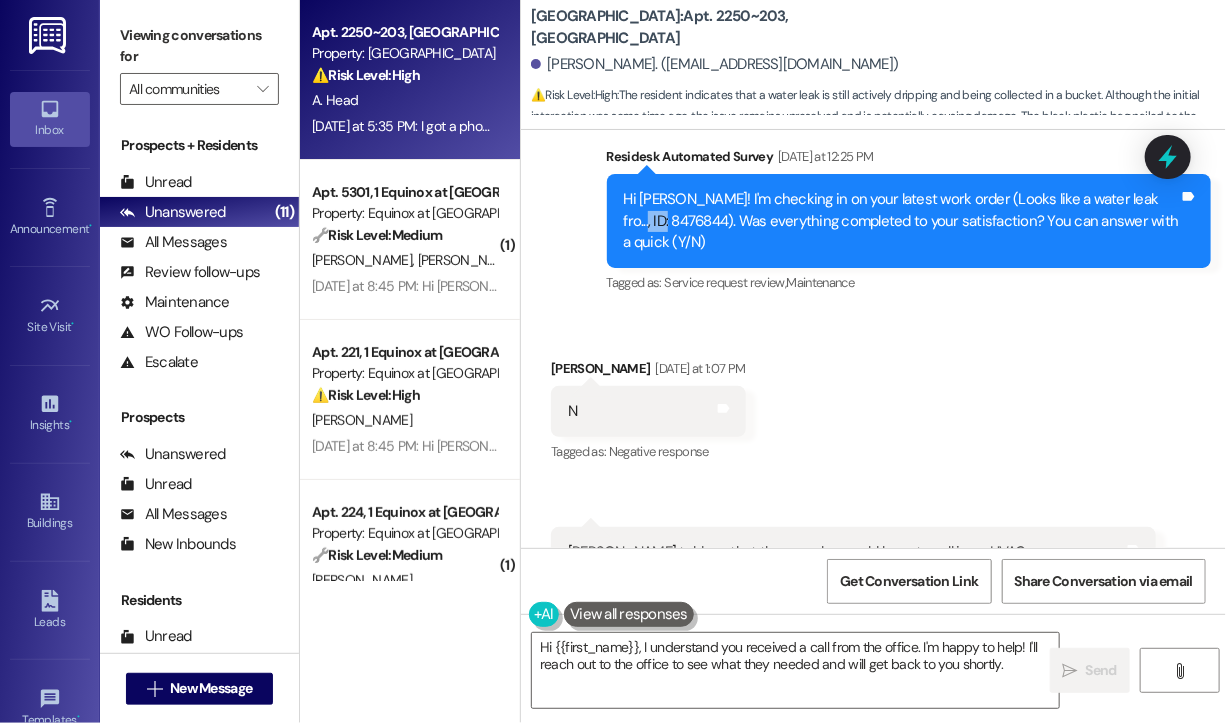 drag, startPoint x: 683, startPoint y: 243, endPoint x: 644, endPoint y: 241, distance: 39.051247 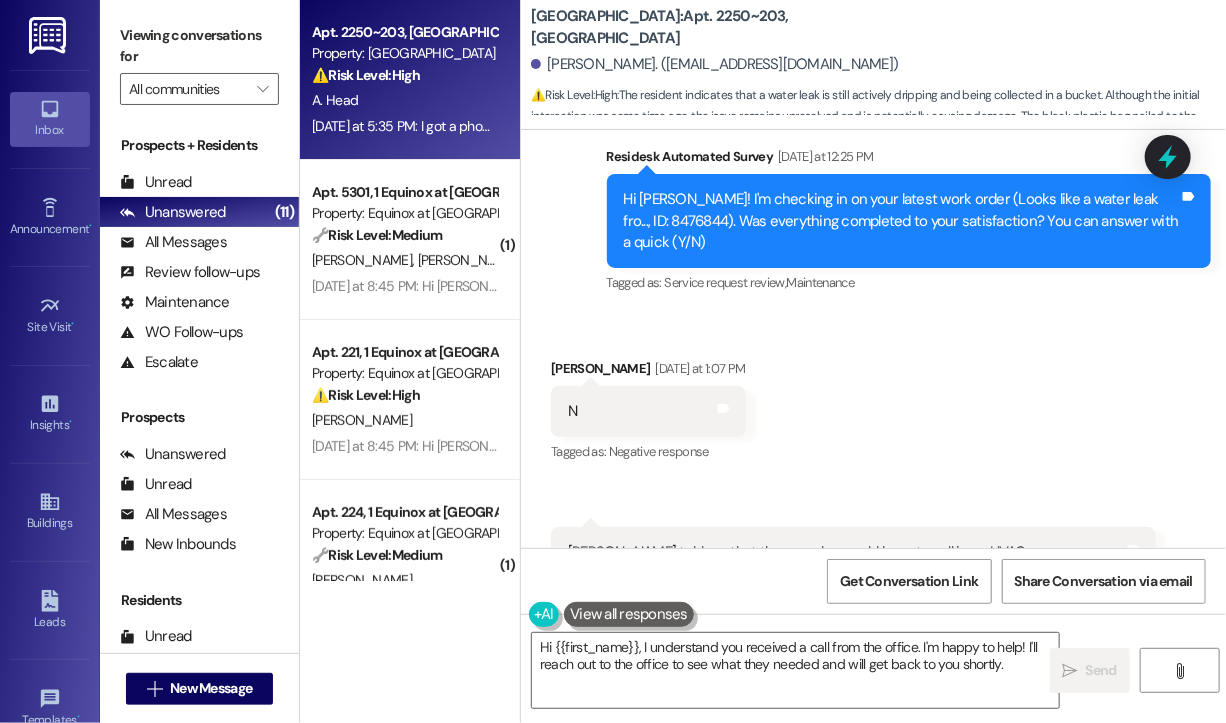 click on "Hi [PERSON_NAME]! I'm checking in on your latest work order (Looks like a water leak fro..., ID: 8476844). Was everything completed to your satisfaction? You can answer with a quick (Y/N)" at bounding box center [902, 221] 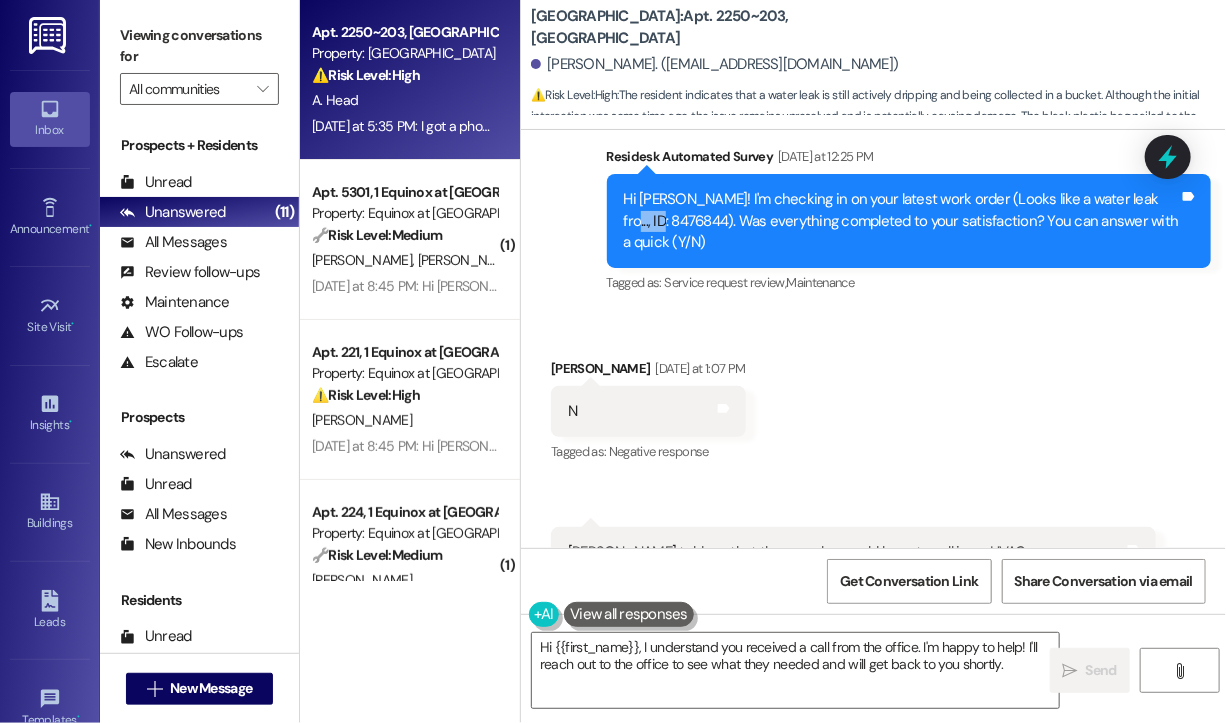 drag, startPoint x: 622, startPoint y: 244, endPoint x: 679, endPoint y: 243, distance: 57.00877 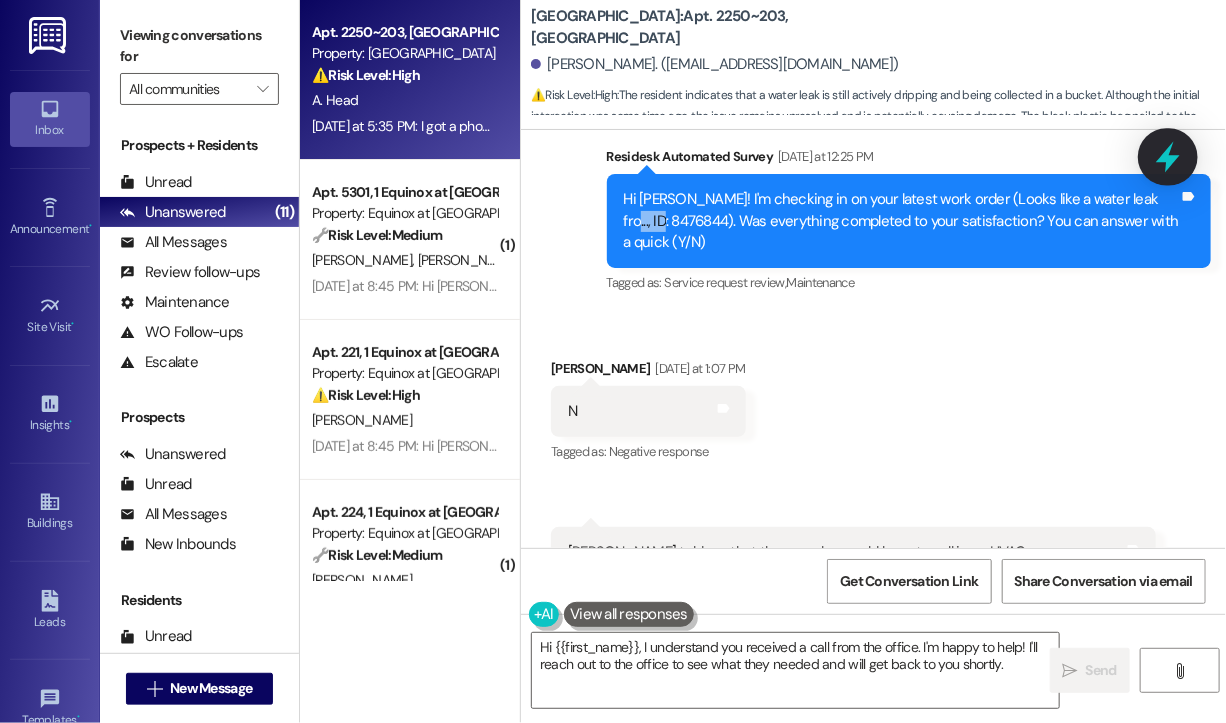 click 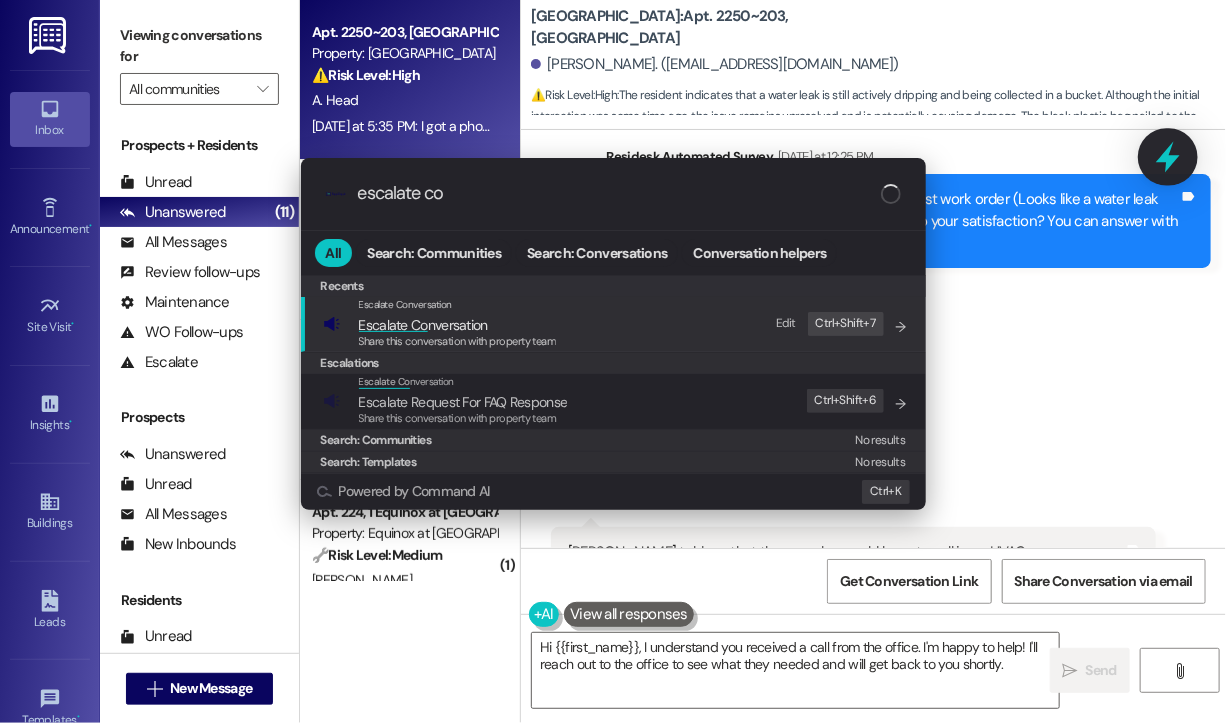 type on "escalate con" 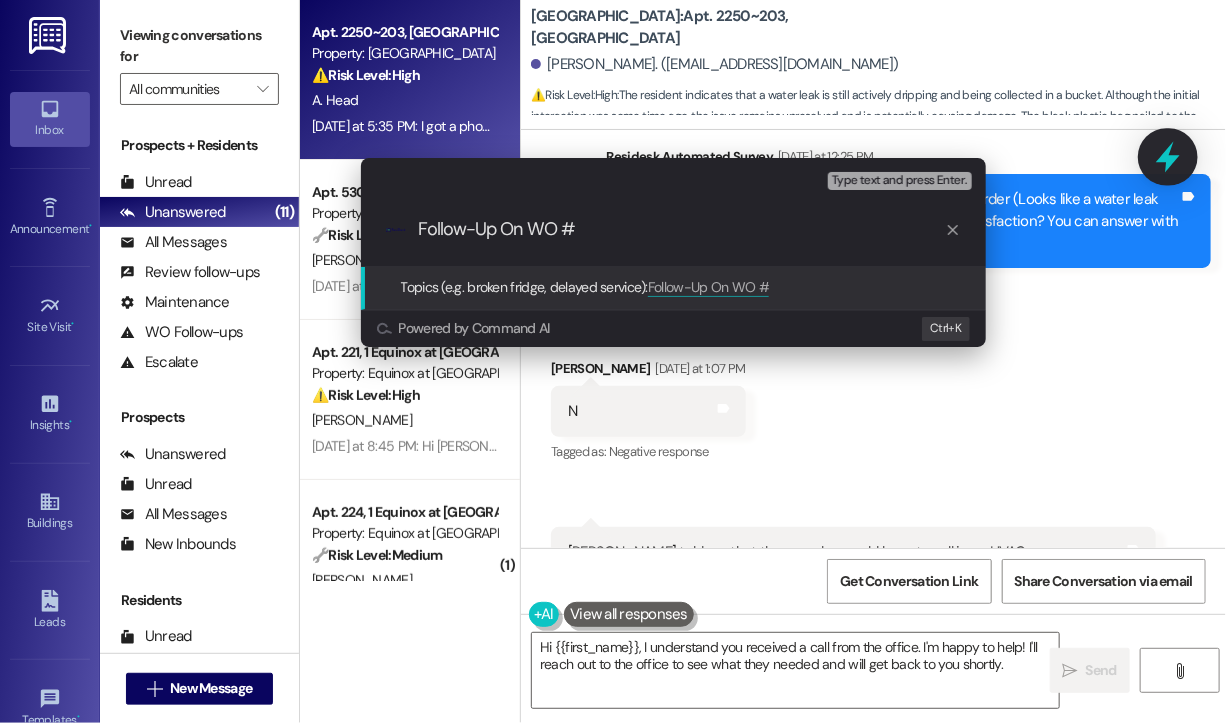 type on "Follow-Up On WO #8476844" 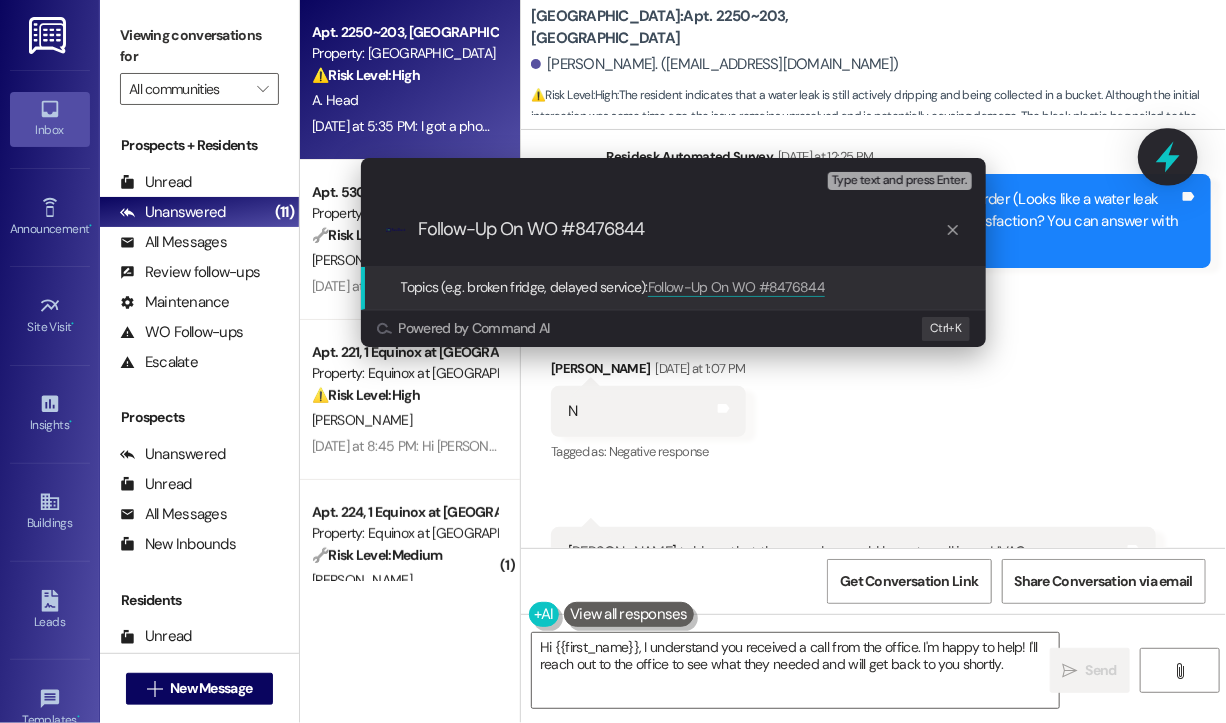 type 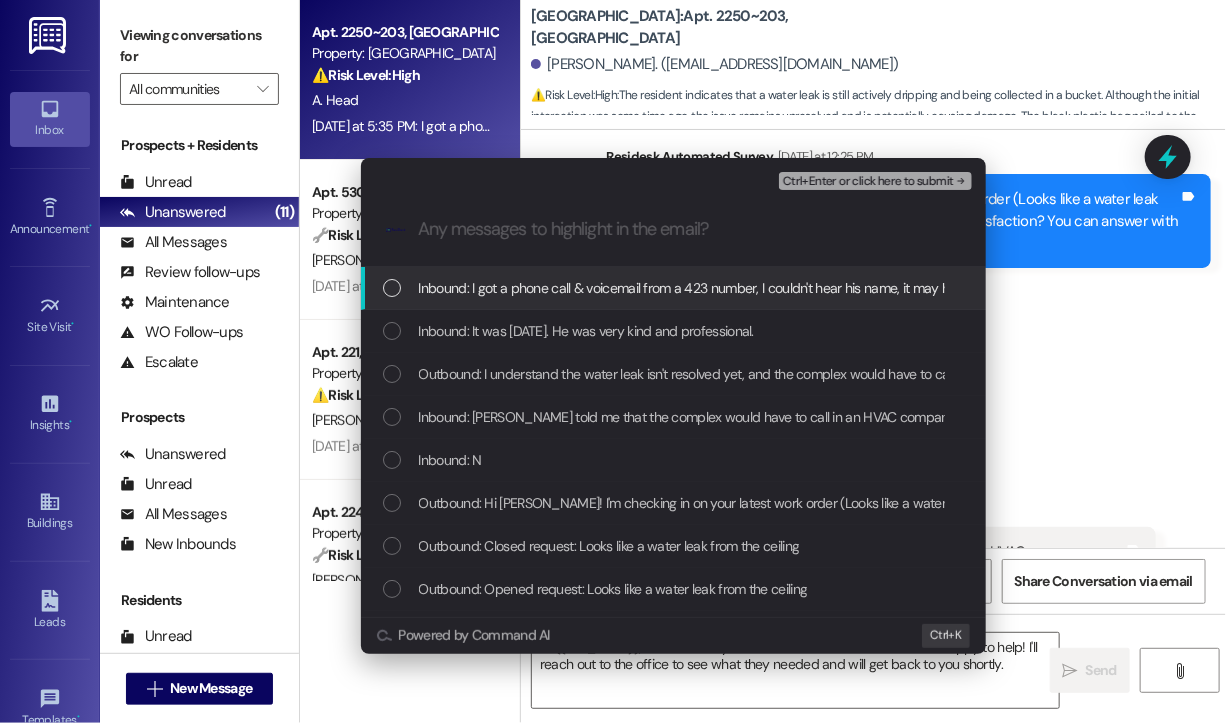 click on "Inbound: I got a phone call & voicemail from a 423 number, I couldn't hear his name, it may have been [PERSON_NAME], asking me to call the office but I haven't had a chance to call." at bounding box center (941, 288) 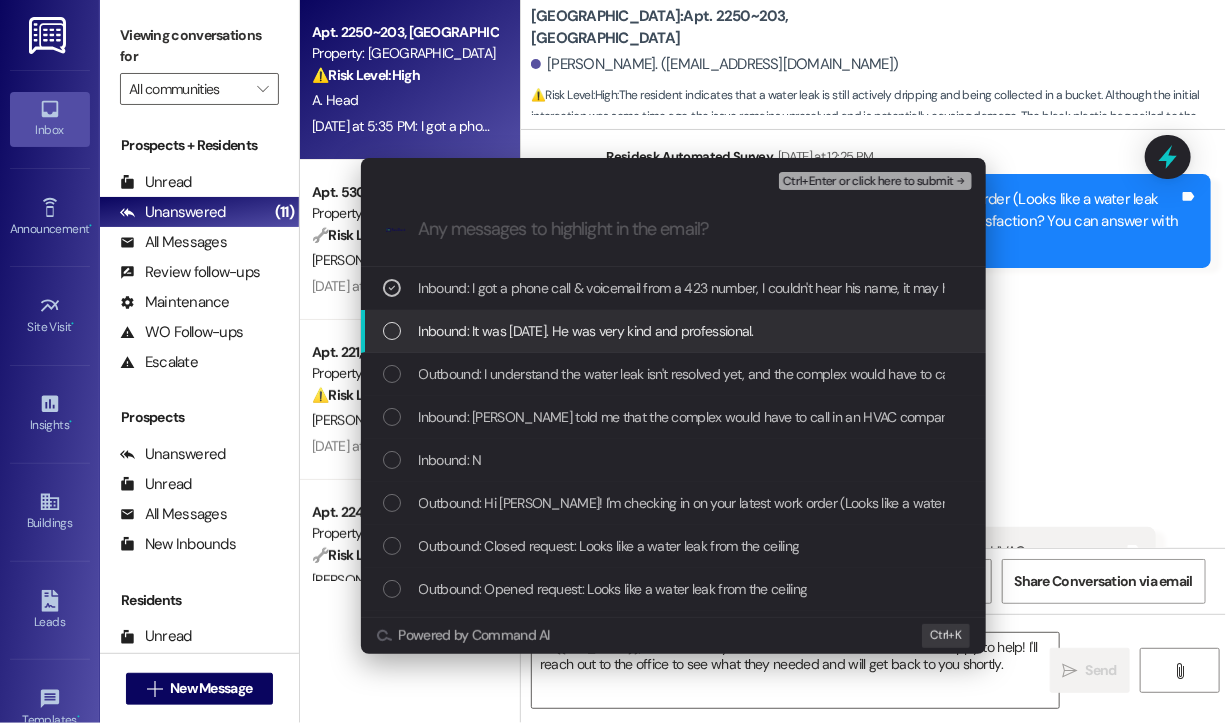 click on "Inbound: It was [DATE]. He was very kind and professional." at bounding box center [586, 331] 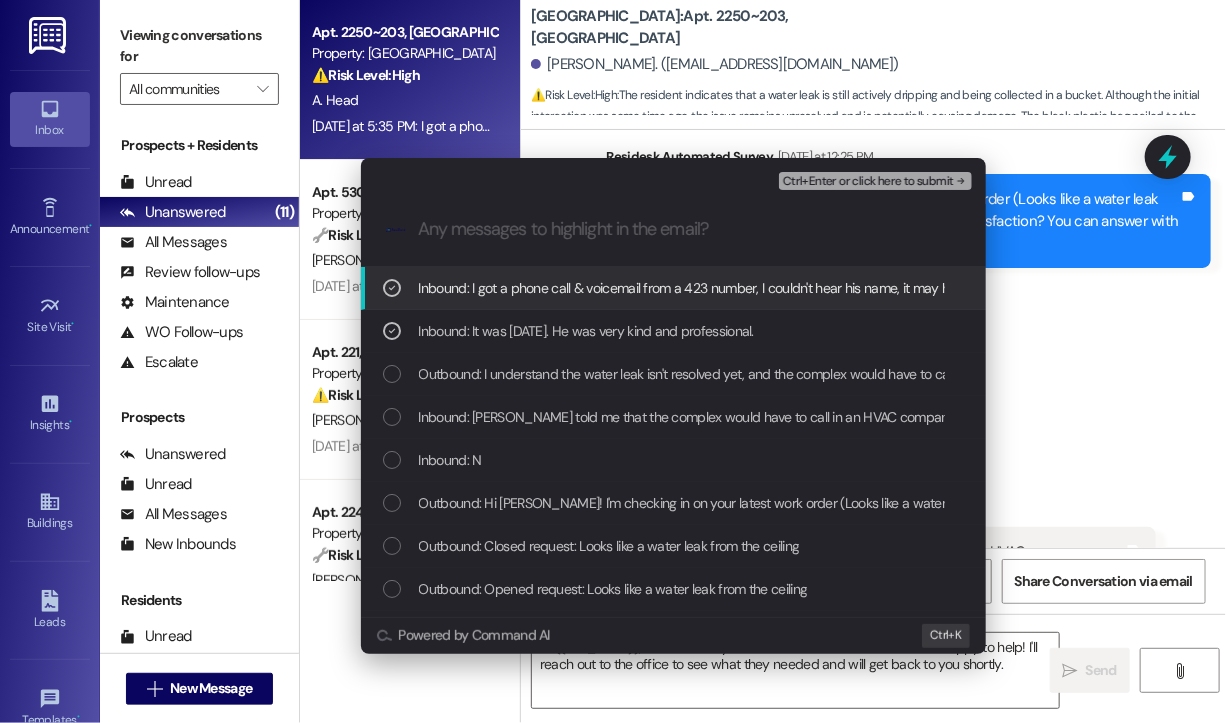 click on "Inbound: I got a phone call & voicemail from a 423 number, I couldn't hear his name, it may have been [PERSON_NAME], asking me to call the office but I haven't had a chance to call." at bounding box center (941, 288) 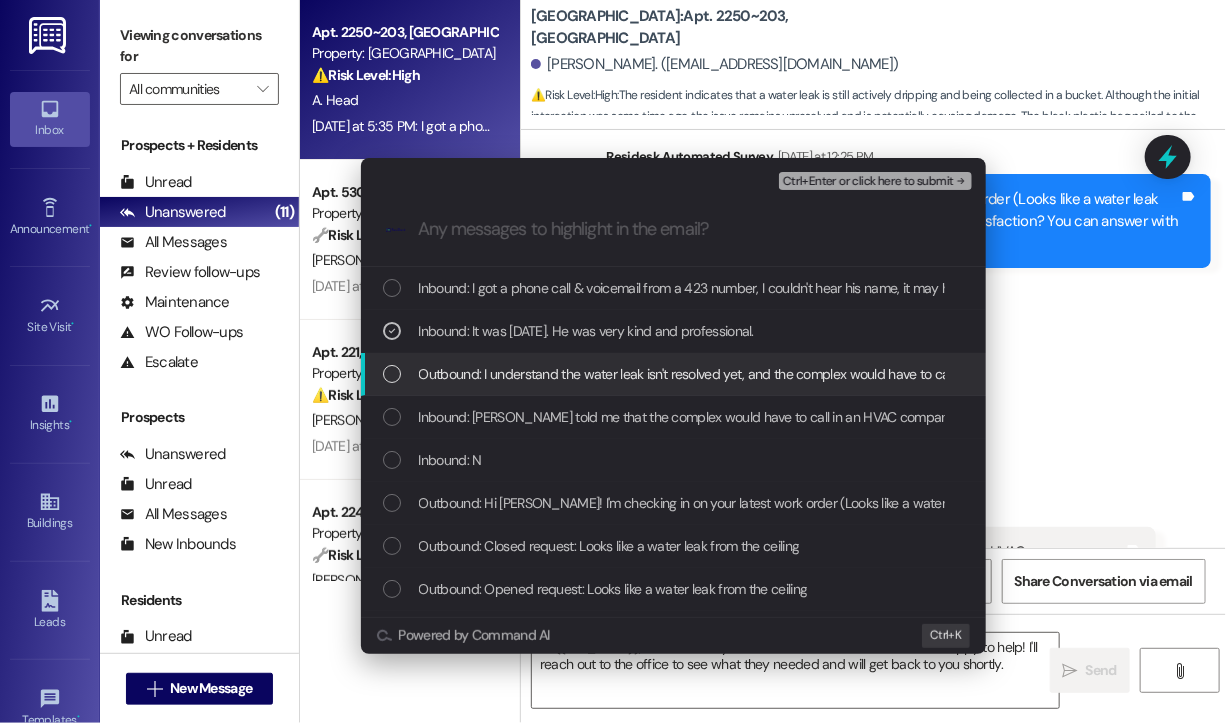 click on "Outbound: I understand the water leak isn't resolved yet, and the complex would have to call in an HVAC company for this, as per [PERSON_NAME]. I'm here to assist. May I know when [PERSON_NAME] checked this and provided this information?" at bounding box center (1128, 374) 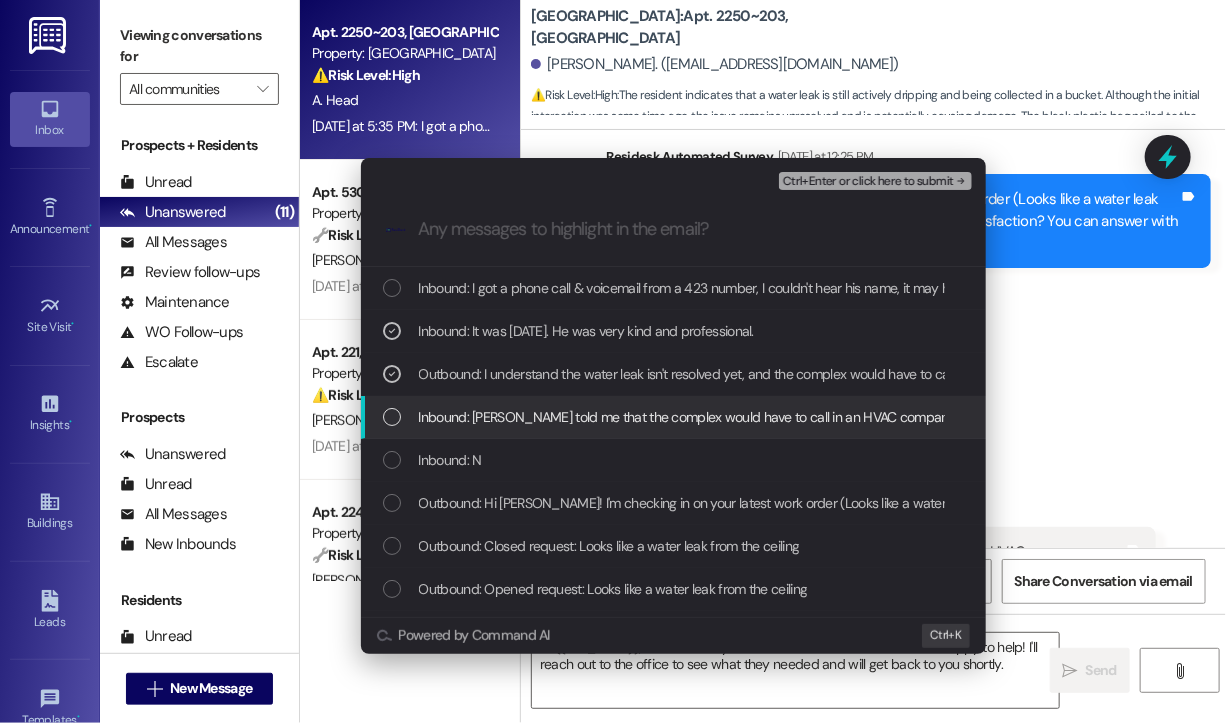click on "Inbound: [PERSON_NAME] told me that the complex would have to call in an HVAC company because he couldn't do it himself. There is a black plastic bag nailed to the ceiling and it is still dripping. I have a bucket under it." at bounding box center (1055, 417) 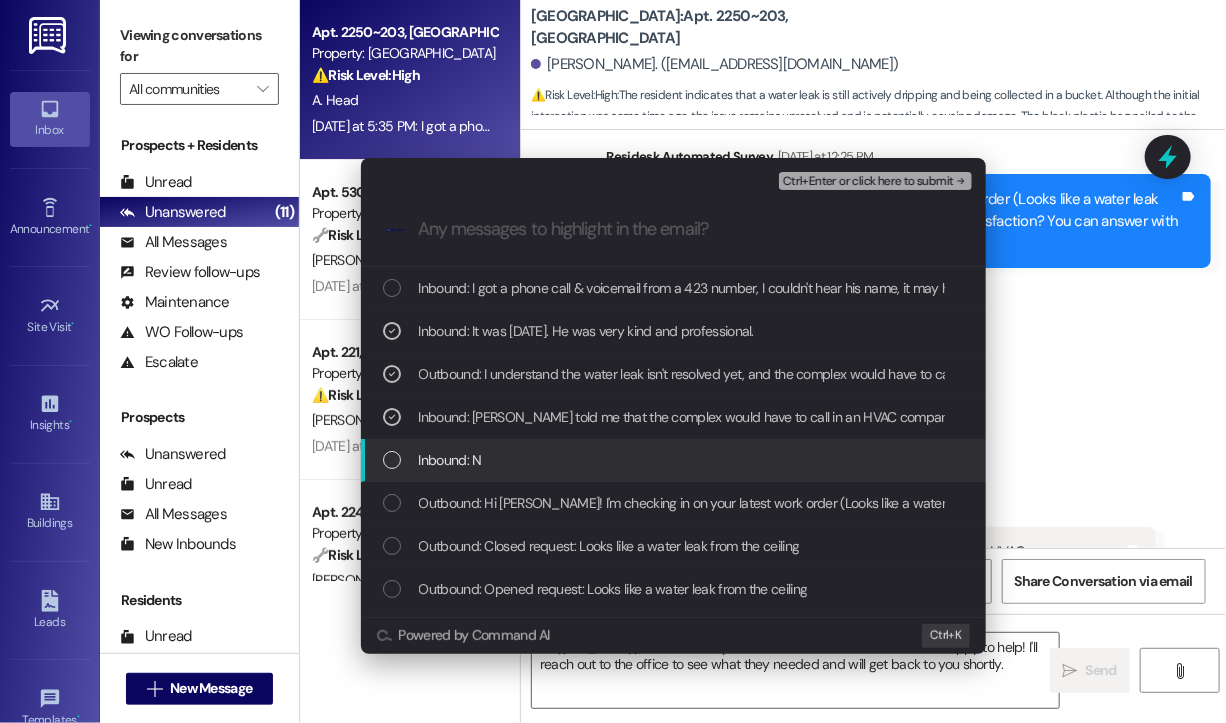 click on "Inbound: N" at bounding box center [673, 460] 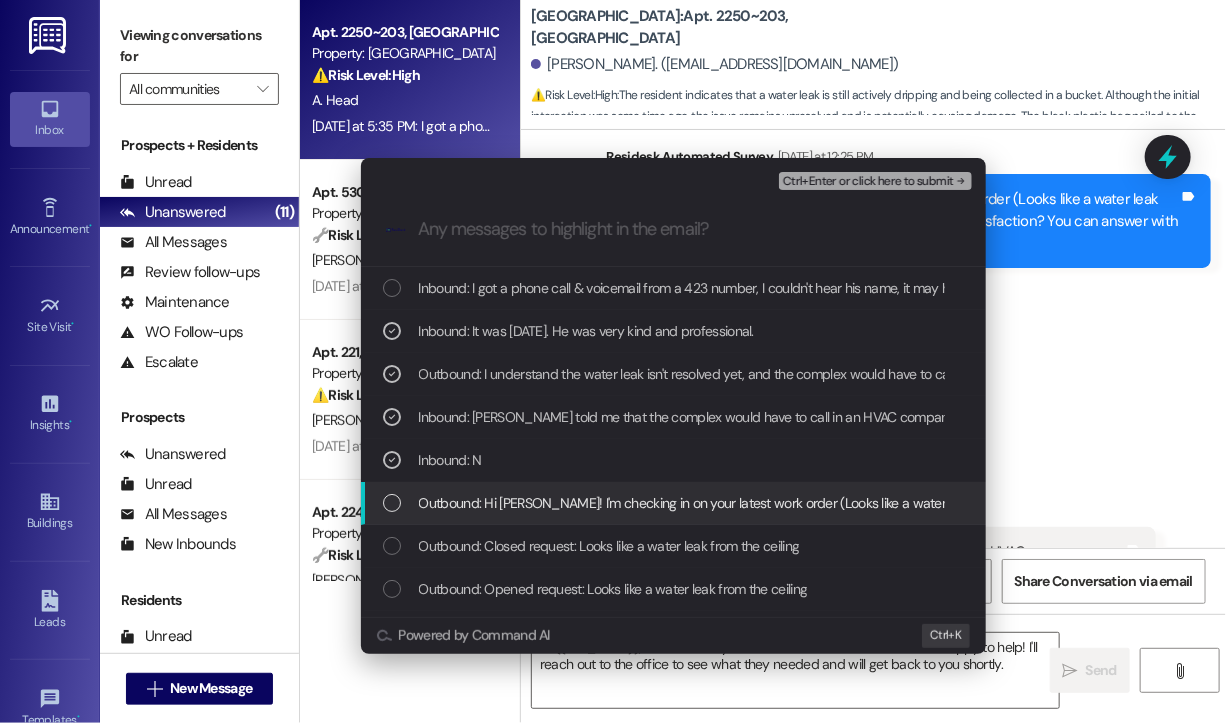 click on "Outbound: Hi [PERSON_NAME]! I'm checking in on your latest work order (Looks like a water leak fro..., ID: 8476844). Was everything completed to your satisfaction? You can answer with a quick (Y/N)" at bounding box center (992, 503) 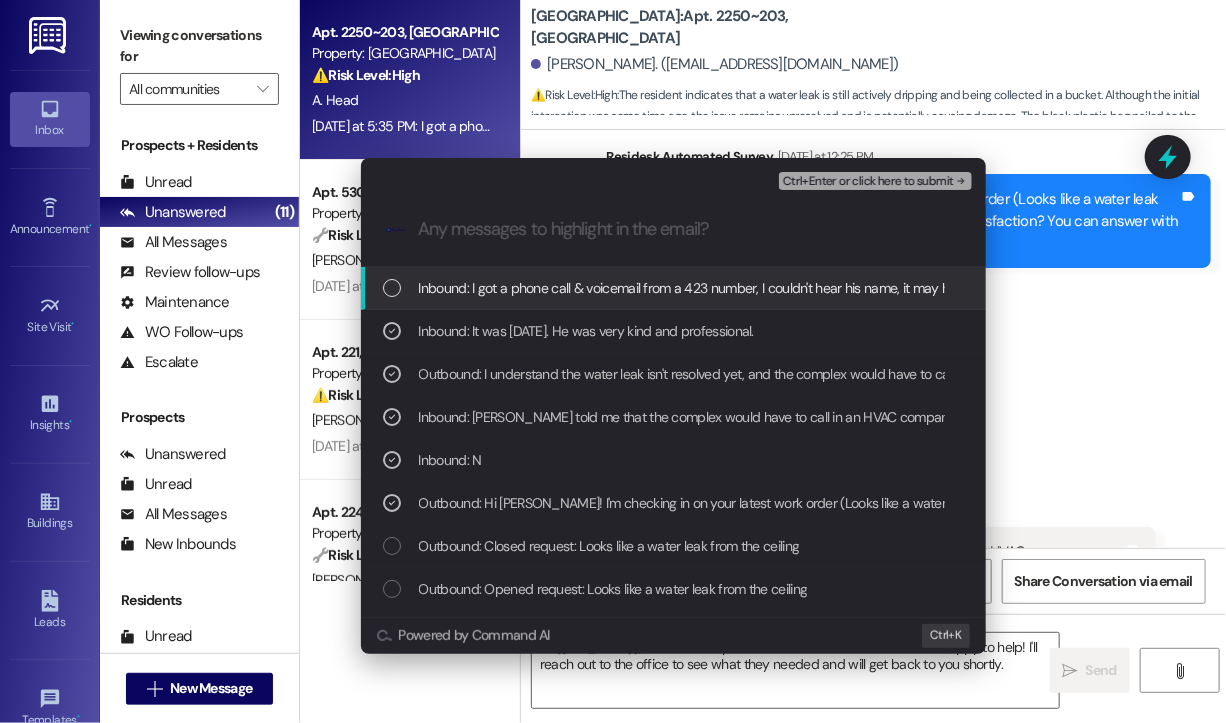 click on "Ctrl+Enter or click here to submit" at bounding box center [868, 182] 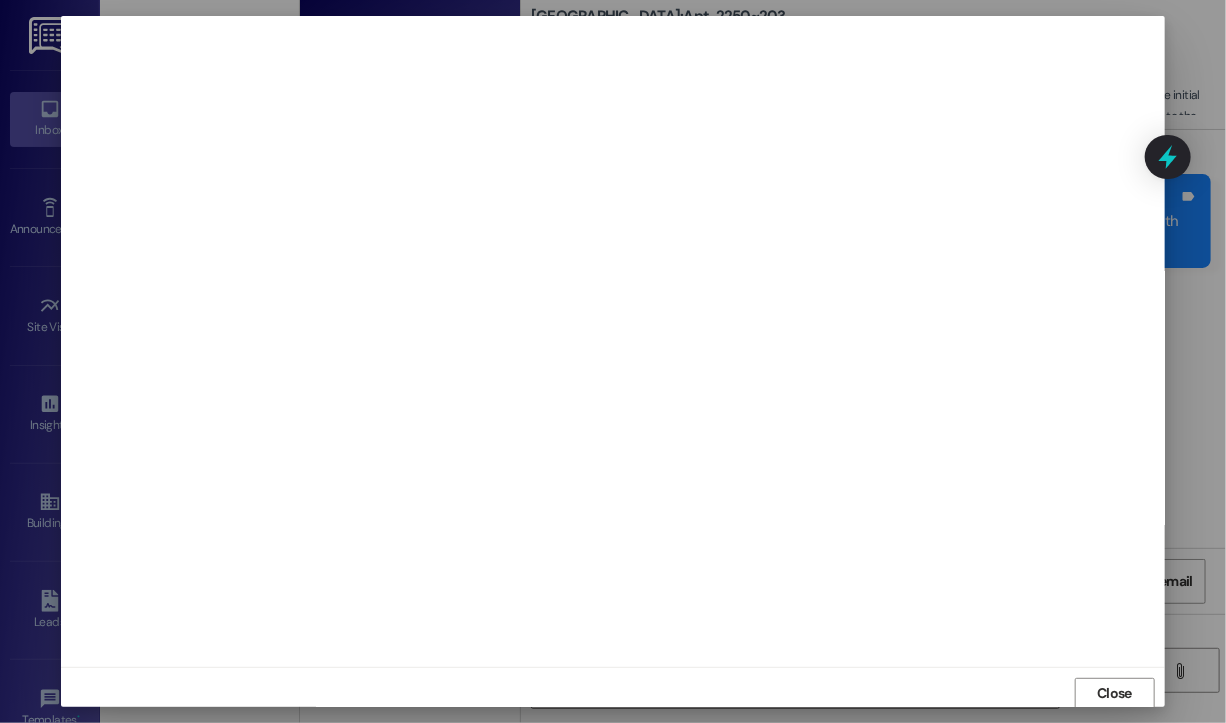 scroll, scrollTop: 2, scrollLeft: 0, axis: vertical 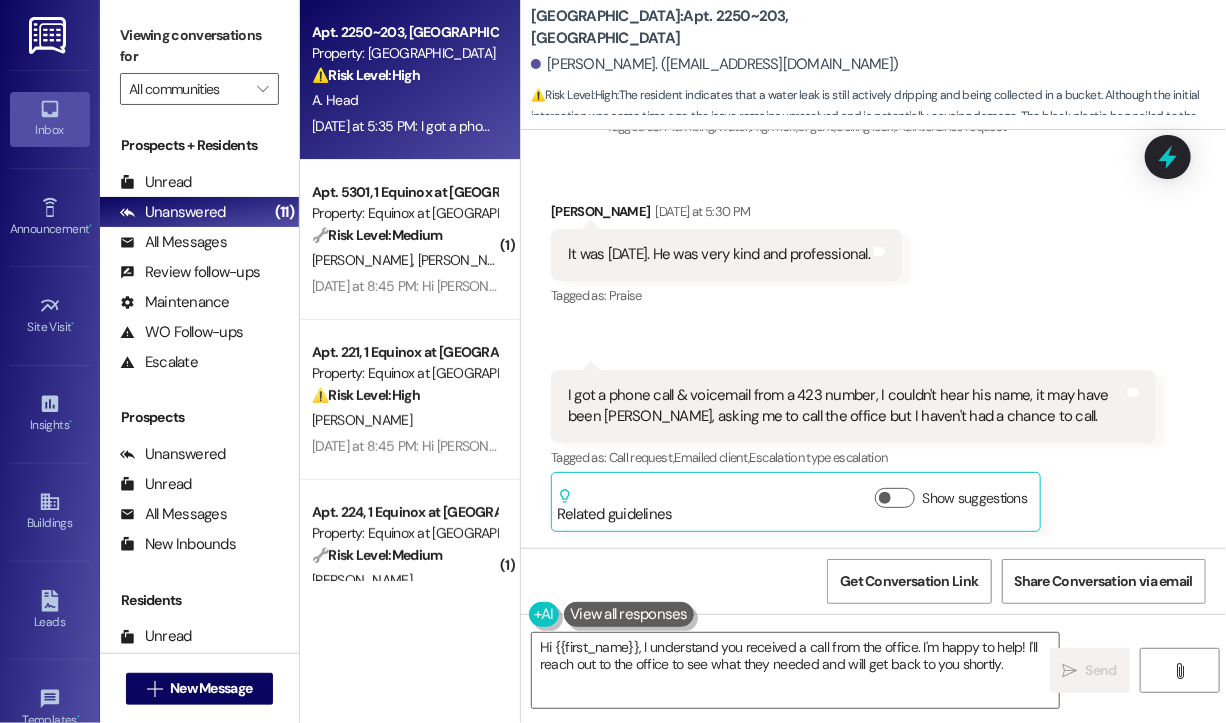 click on "Received via SMS [PERSON_NAME] [DATE] at 5:30 PM It was [DATE]. He was very kind and professional. Tags and notes Tagged as:   Praise Click to highlight conversations about Praise Received via SMS 5:35 PM [PERSON_NAME]   Neutral [DATE] at 5:35 PM I got a phone call & voicemail from a 423 number, I couldn't hear his name, it may have been [PERSON_NAME], asking me to call the office but I haven't had a chance to call. Tags and notes Tagged as:   Call request ,  Click to highlight conversations about Call request Emailed client ,  Click to highlight conversations about Emailed client Escalation type escalation Click to highlight conversations about Escalation type escalation  Related guidelines Show suggestions" at bounding box center (873, 351) 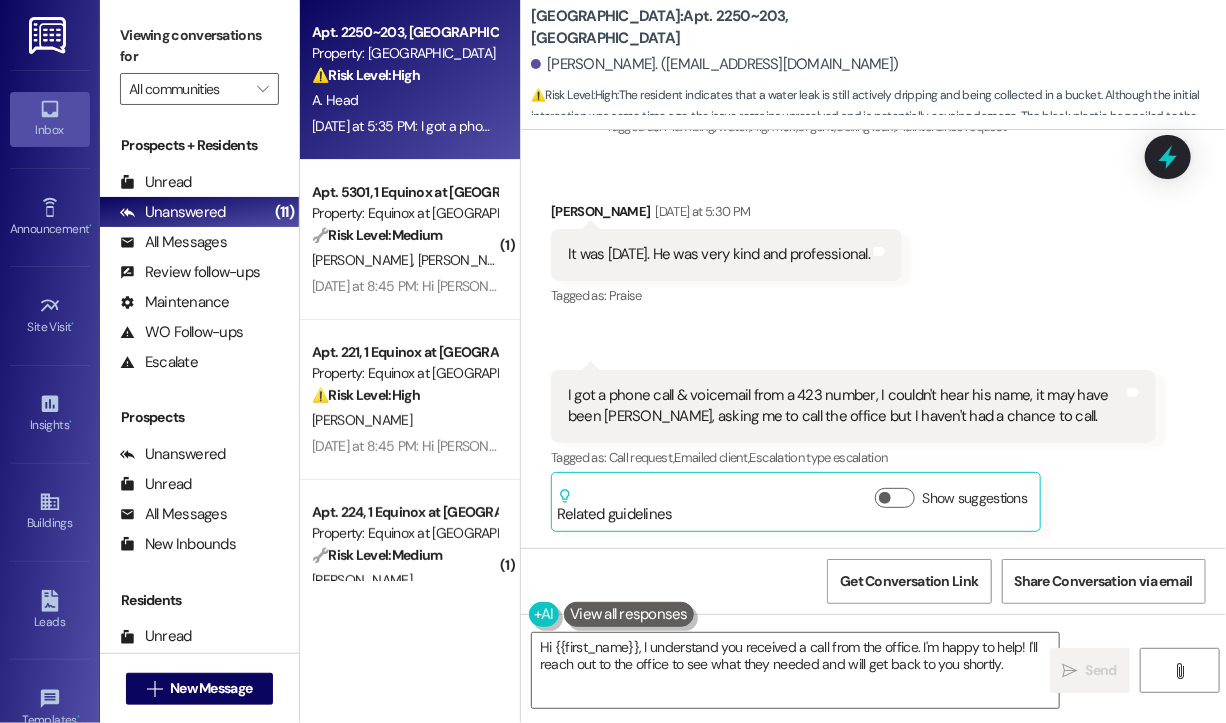 click on "Received via SMS [PERSON_NAME] [DATE] at 5:30 PM It was [DATE]. He was very kind and professional. Tags and notes Tagged as:   Praise Click to highlight conversations about Praise Received via SMS 5:35 PM [PERSON_NAME]   Neutral [DATE] at 5:35 PM I got a phone call & voicemail from a 423 number, I couldn't hear his name, it may have been [PERSON_NAME], asking me to call the office but I haven't had a chance to call. Tags and notes Tagged as:   Call request ,  Click to highlight conversations about Call request Emailed client ,  Click to highlight conversations about Emailed client Escalation type escalation Click to highlight conversations about Escalation type escalation  Related guidelines Show suggestions" at bounding box center [873, 351] 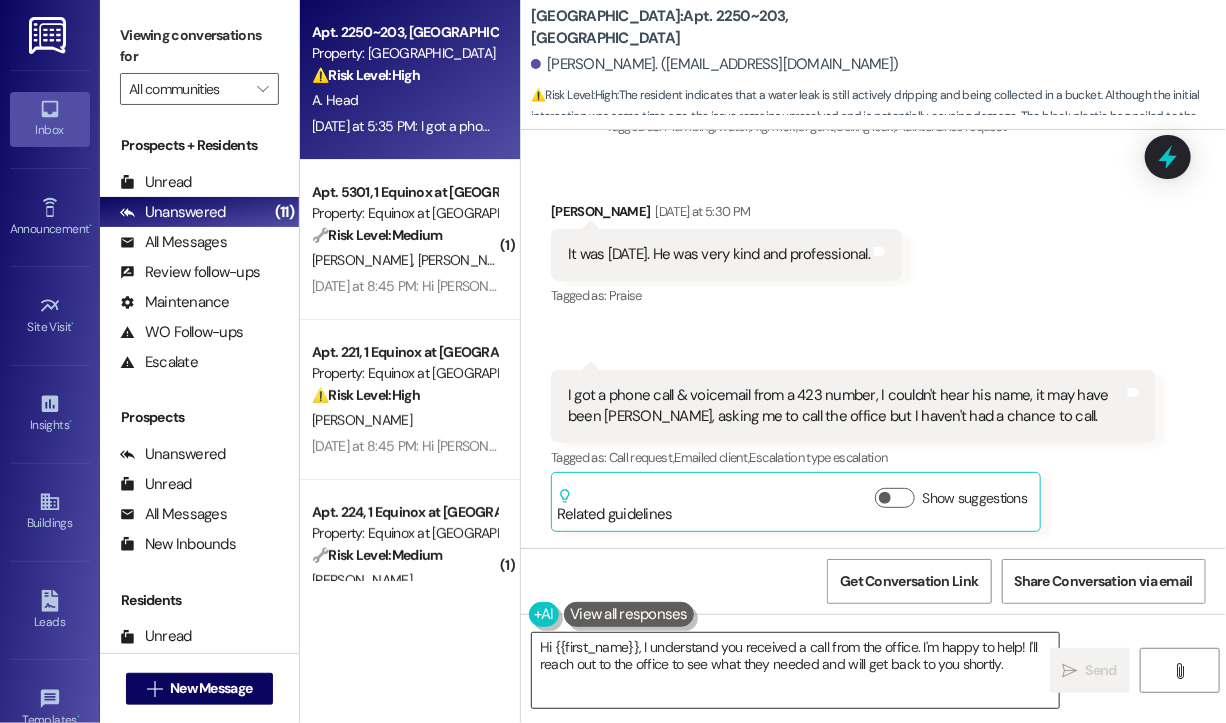 click on "Hi {{first_name}}, I understand you received a call from the office. I'm happy to help! I'll reach out to the office to see what they needed and will get back to you shortly." at bounding box center [795, 670] 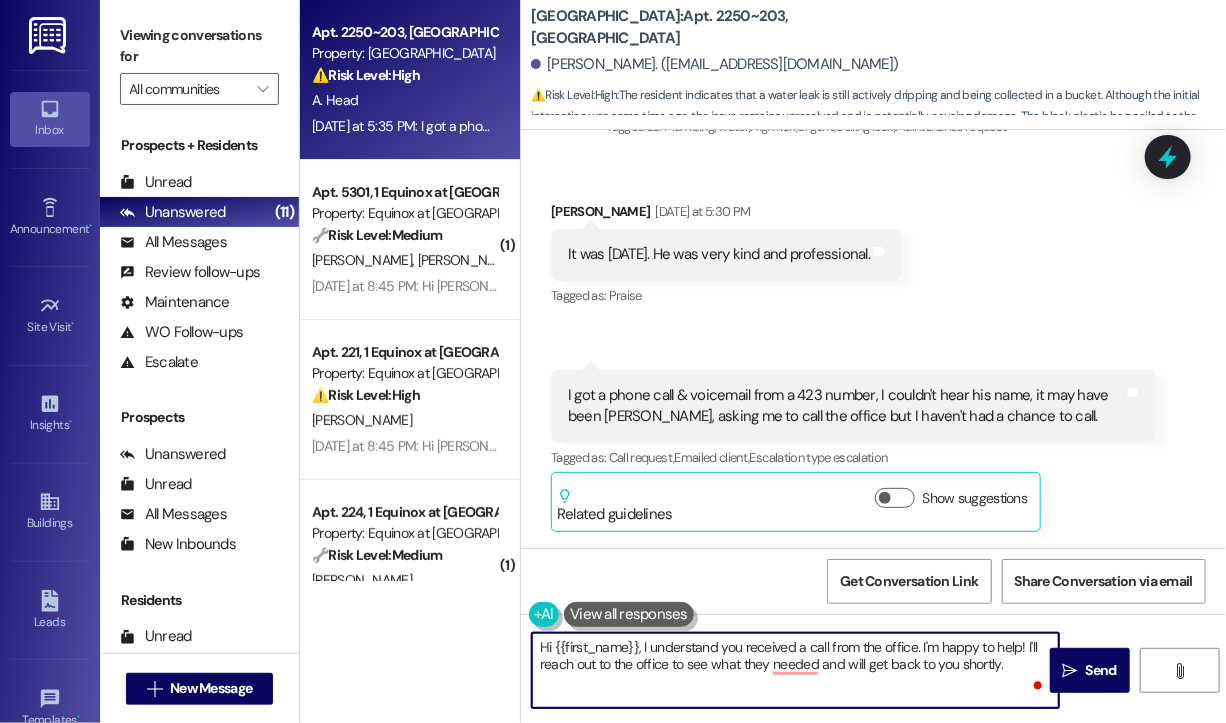 click on "Hi {{first_name}}, I understand you received a call from the office. I'm happy to help! I'll reach out to the office to see what they needed and will get back to you shortly." at bounding box center [795, 670] 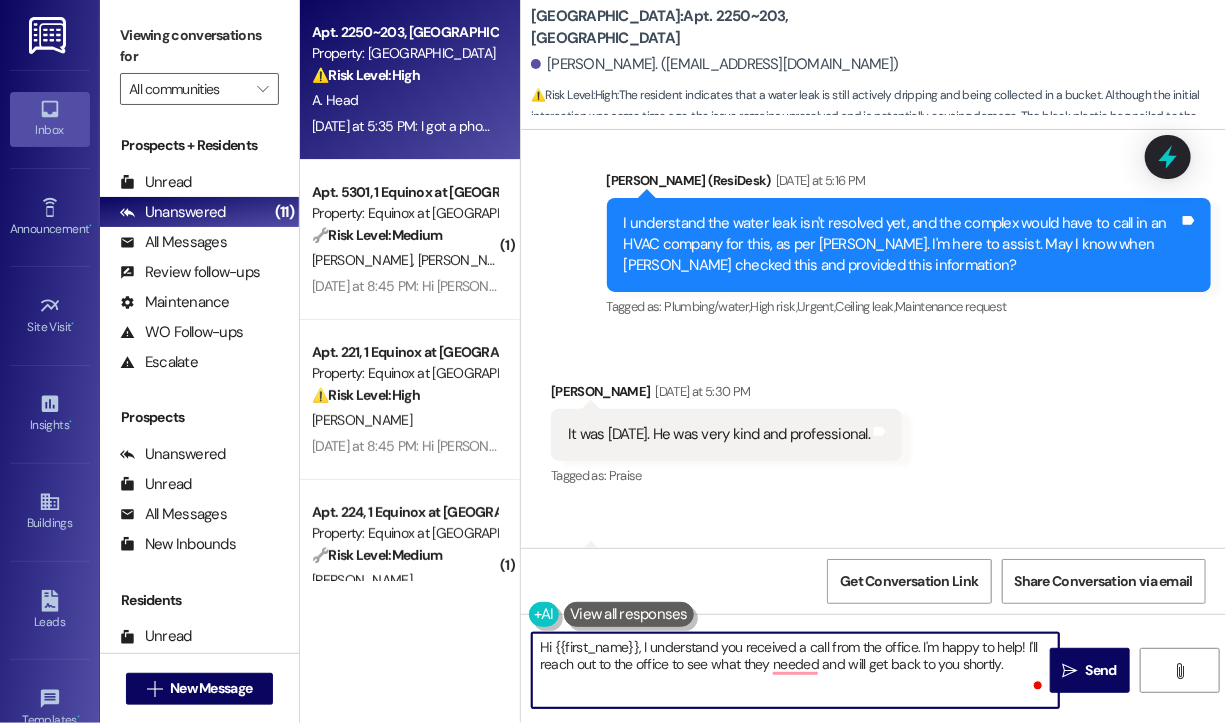 scroll, scrollTop: 2464, scrollLeft: 0, axis: vertical 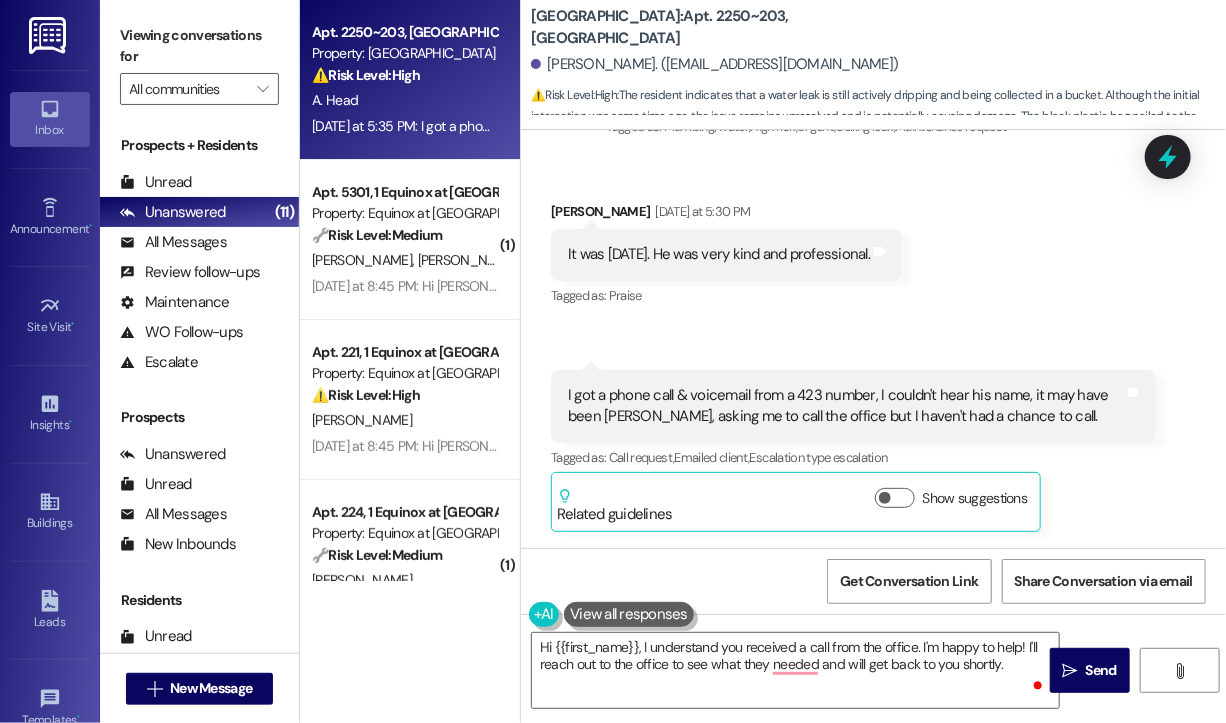 click on "Received via SMS [PERSON_NAME] [DATE] at 5:30 PM It was [DATE]. He was very kind and professional. Tags and notes Tagged as:   Praise Click to highlight conversations about Praise Received via SMS 5:35 PM [PERSON_NAME]   Neutral [DATE] at 5:35 PM I got a phone call & voicemail from a 423 number, I couldn't hear his name, it may have been [PERSON_NAME], asking me to call the office but I haven't had a chance to call. Tags and notes Tagged as:   Call request ,  Click to highlight conversations about Call request Emailed client ,  Click to highlight conversations about Emailed client Escalation type escalation Click to highlight conversations about Escalation type escalation  Related guidelines Show suggestions" at bounding box center [873, 351] 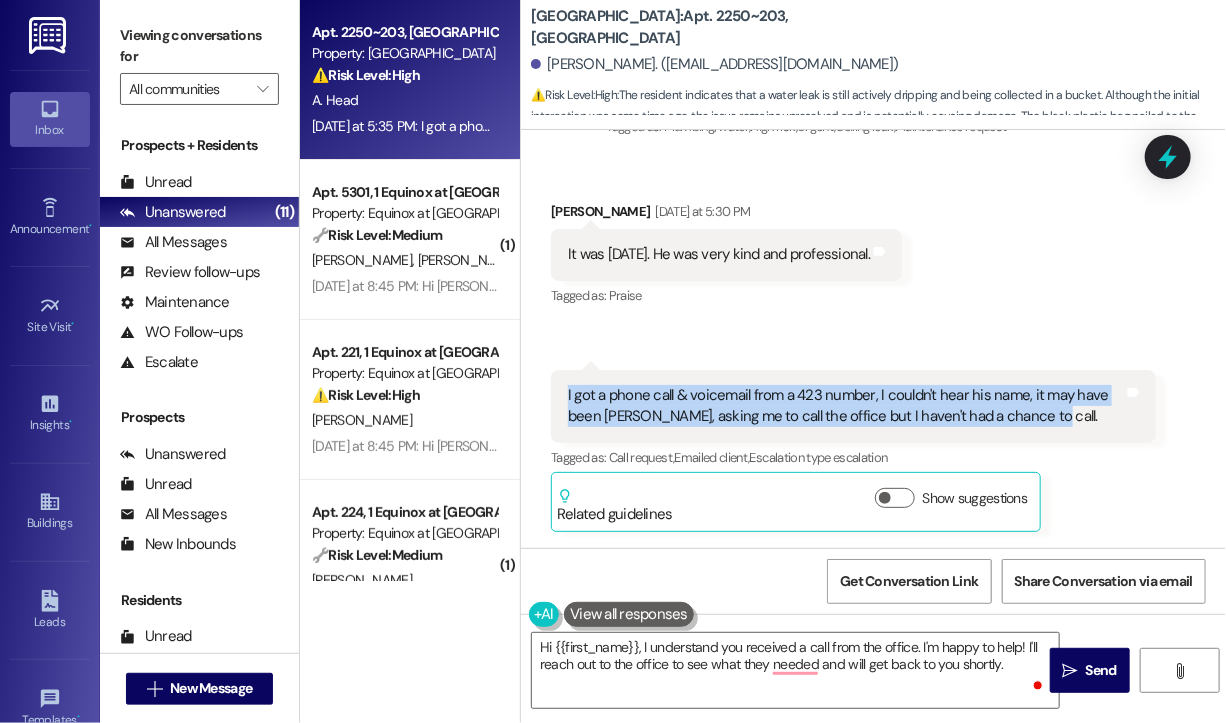 drag, startPoint x: 1062, startPoint y: 418, endPoint x: 564, endPoint y: 398, distance: 498.40146 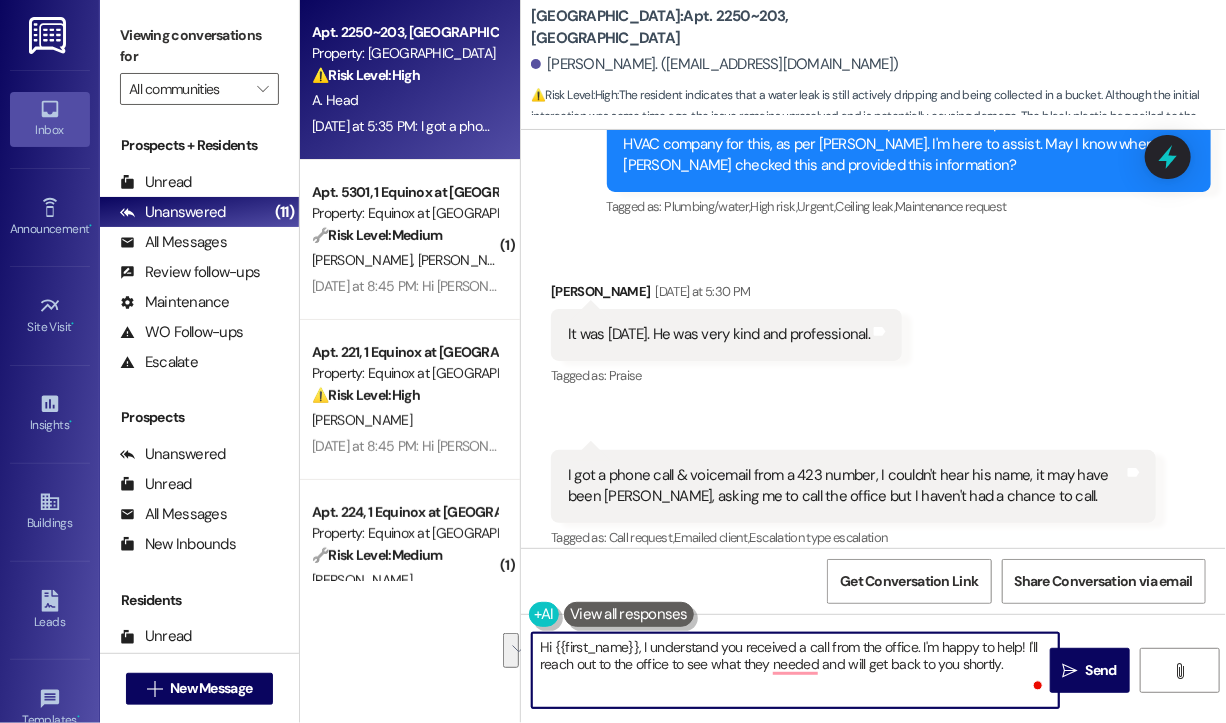 drag, startPoint x: 1016, startPoint y: 664, endPoint x: 637, endPoint y: 650, distance: 379.25848 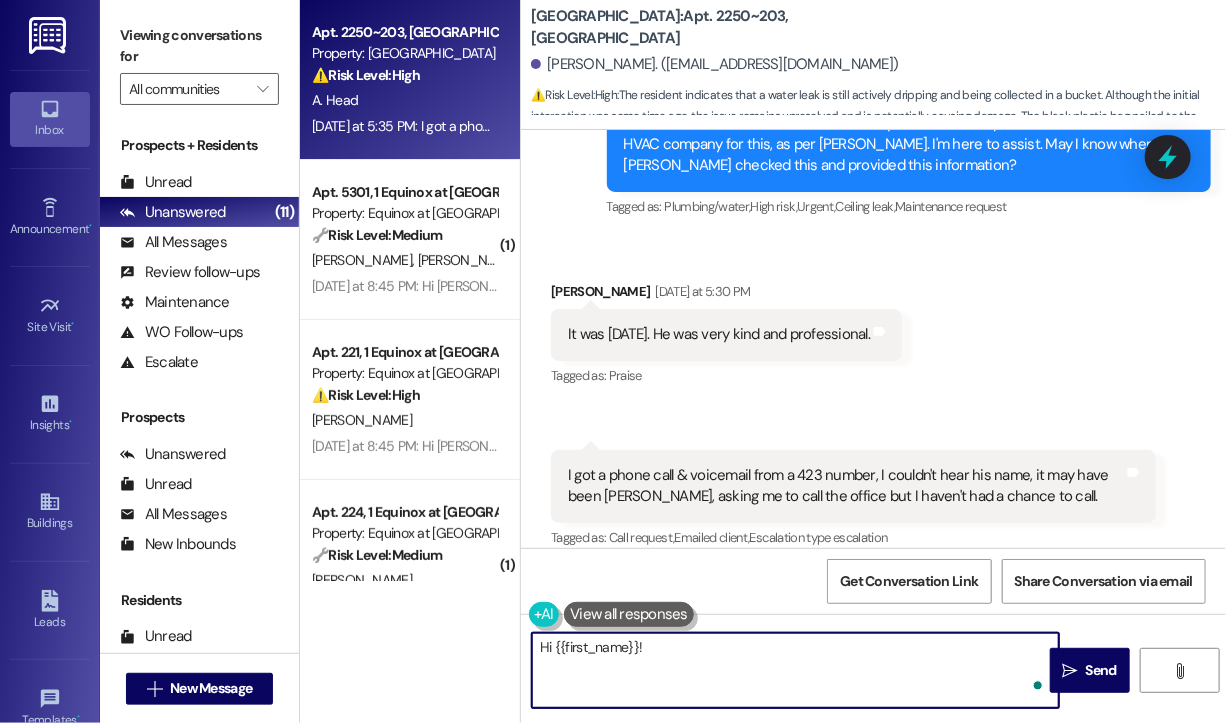 paste on "Thanks for letting us know! Since the call came in [DATE], do you have any idea what it might’ve been about? I can check with the team and find out who was trying to reach you." 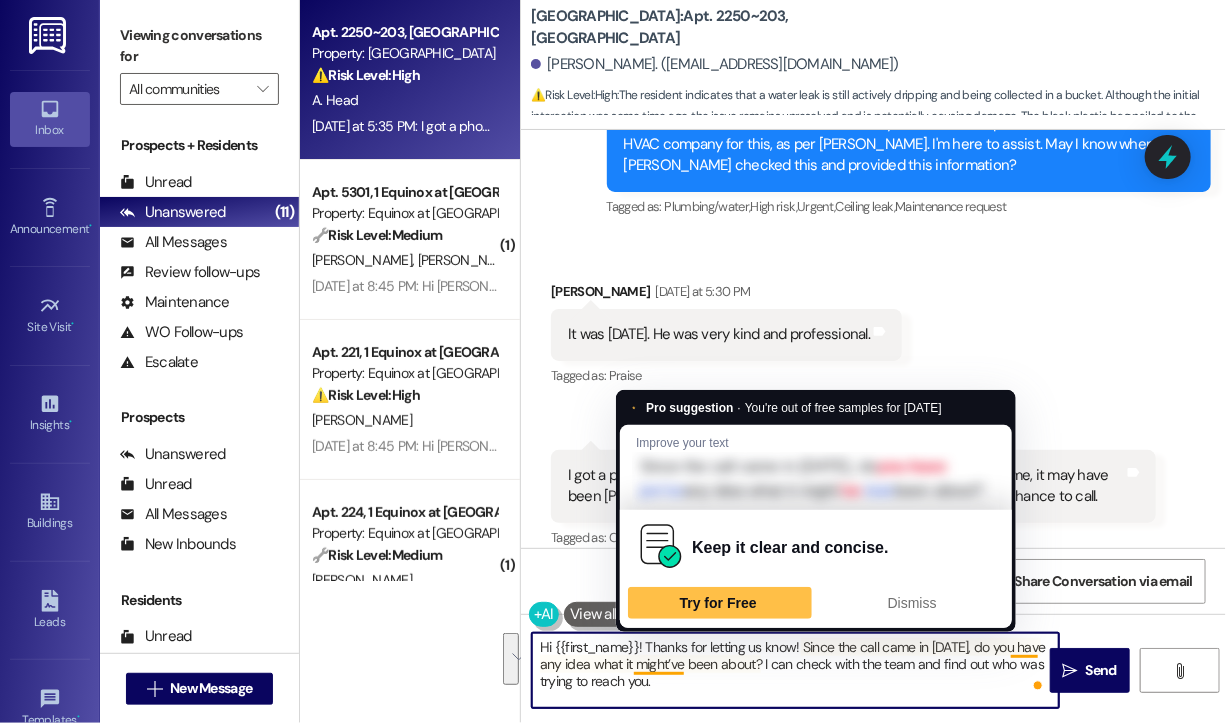 drag, startPoint x: 700, startPoint y: 690, endPoint x: 648, endPoint y: 645, distance: 68.76772 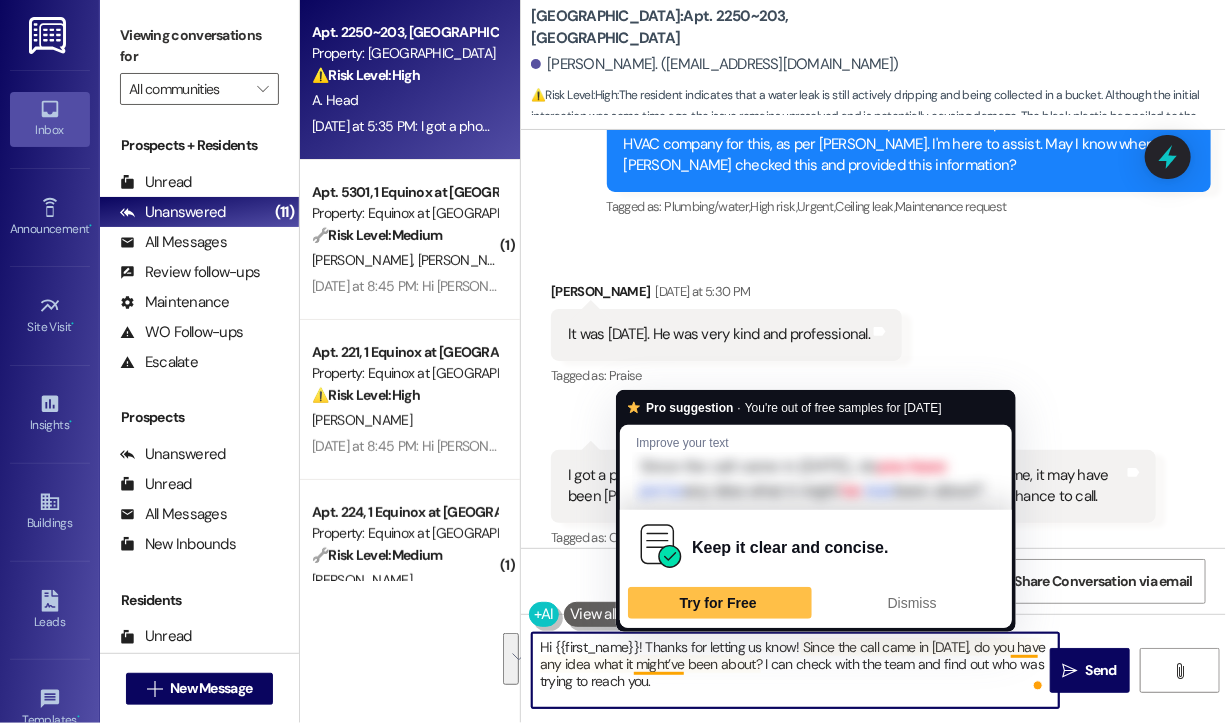 click on "Inbox   Go to Inbox Announcement   • Send A Text Announcement Site Visit   • Go to Site Visit Insights   • Go to Insights Buildings   Go to Buildings Leads   Go to Leads Templates   • Go to Templates Account   Go to Account Support   Go to Support Viewing conversations for All communities  Prospects + Residents Unread (0) Unread: Any message you haven't read yet will show up here Unanswered (11) Unanswered: ResiDesk identifies open questions and unanswered conversations so you can respond to them. All Messages (undefined) All Messages: This is your inbox. All of your tenant messages will show up here. Review follow-ups (undefined) Review follow-ups: [PERSON_NAME] identifies open review candidates and conversations so you can respond to them. Maintenance (undefined) Maintenance: ResiDesk identifies conversations around maintenance or work orders from the last 14 days so you can respond to them. WO Follow-ups (undefined) Escalate (undefined) Prospects Unanswered (0) Unread (0) All Messages (undefined) (0)" at bounding box center [613, 361] 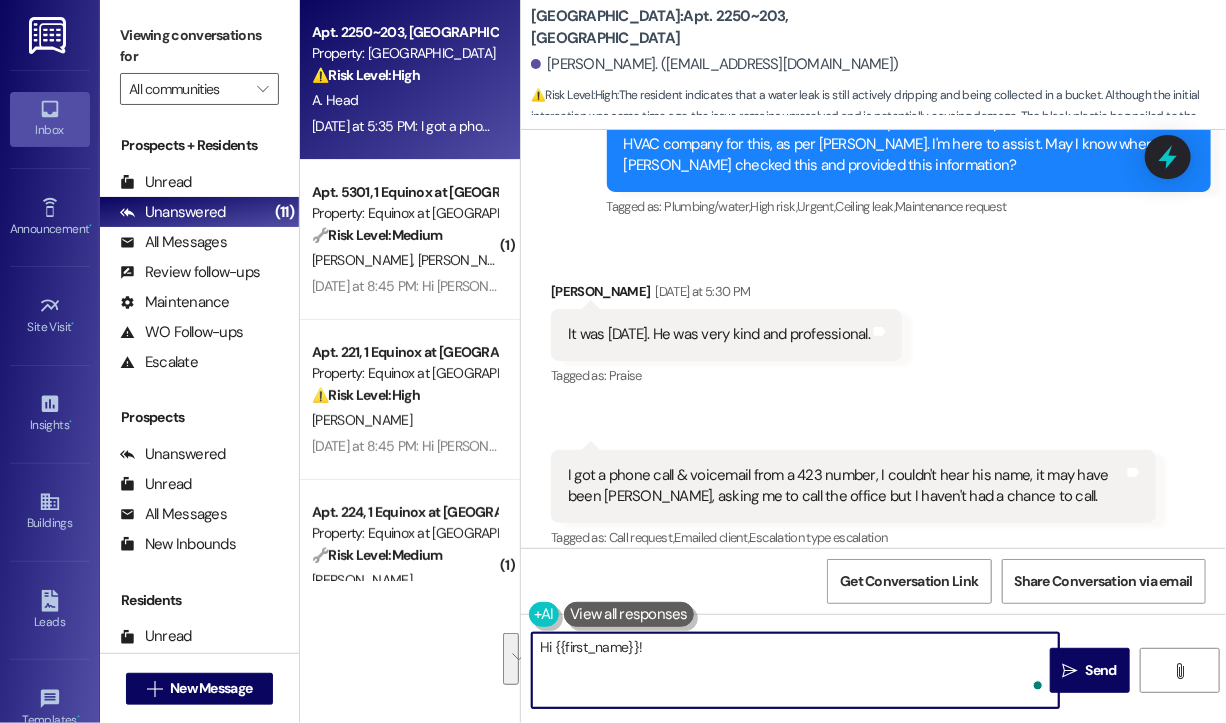 paste on "Thanks for letting us know! Since you haven’t had a chance to call back yet, would you like me to check with the team to see what the call was about, or would you prefer to return the call directly when you're available?" 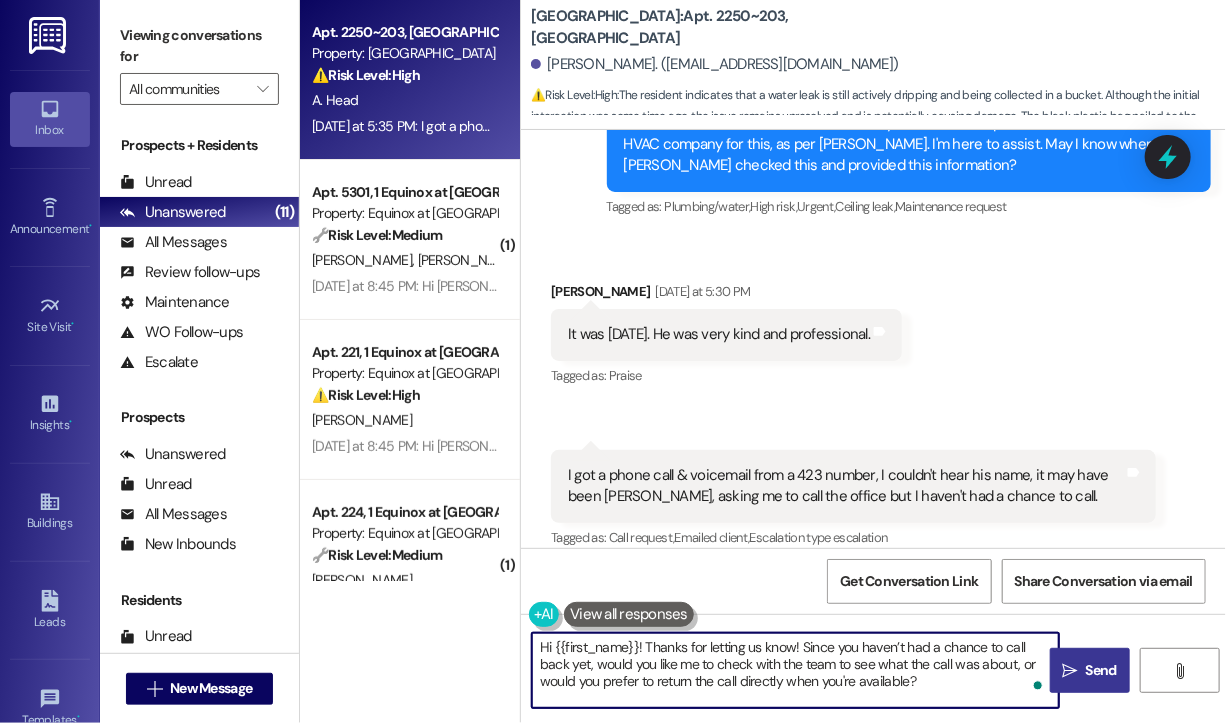 type on "Hi {{first_name}}! Thanks for letting us know! Since you haven’t had a chance to call back yet, would you like me to check with the team to see what the call was about, or would you prefer to return the call directly when you're available?" 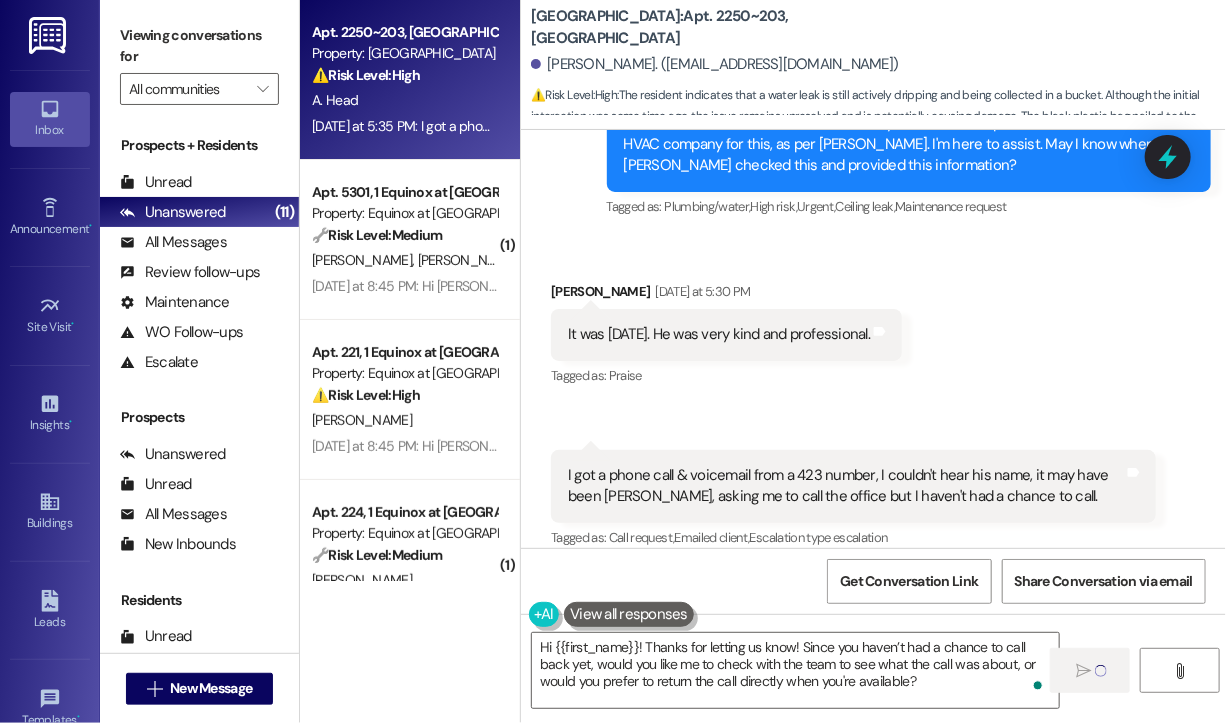 type 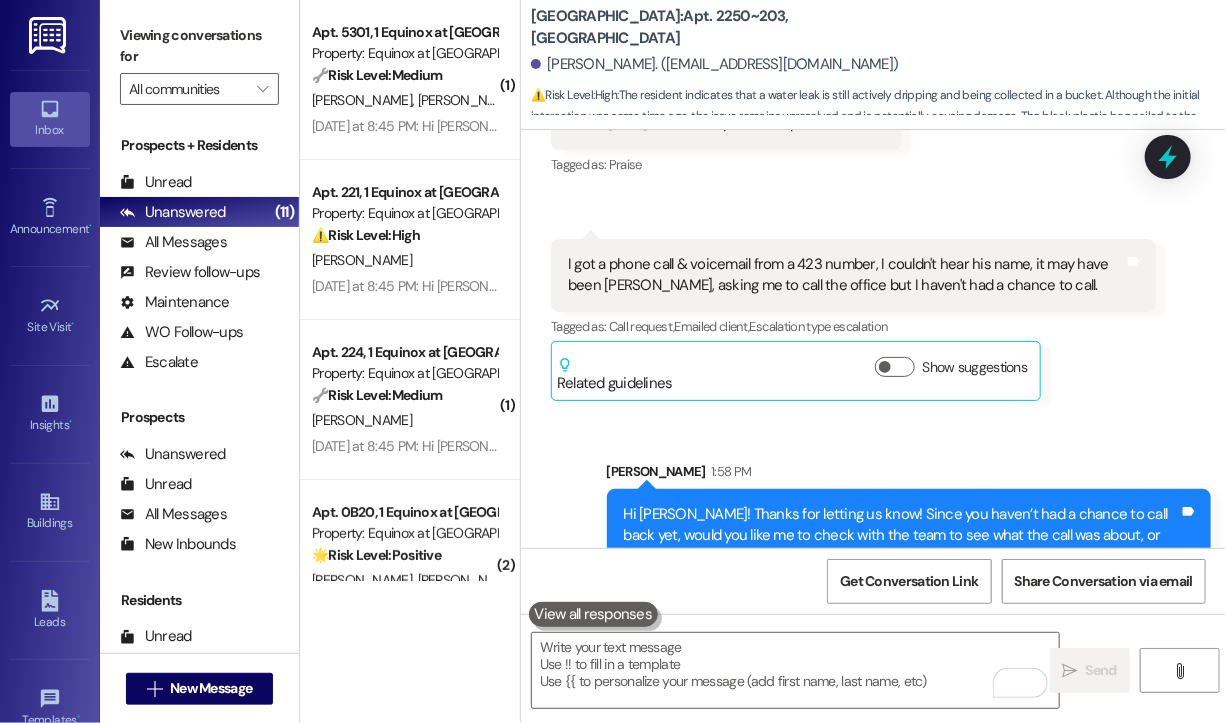 scroll, scrollTop: 2646, scrollLeft: 0, axis: vertical 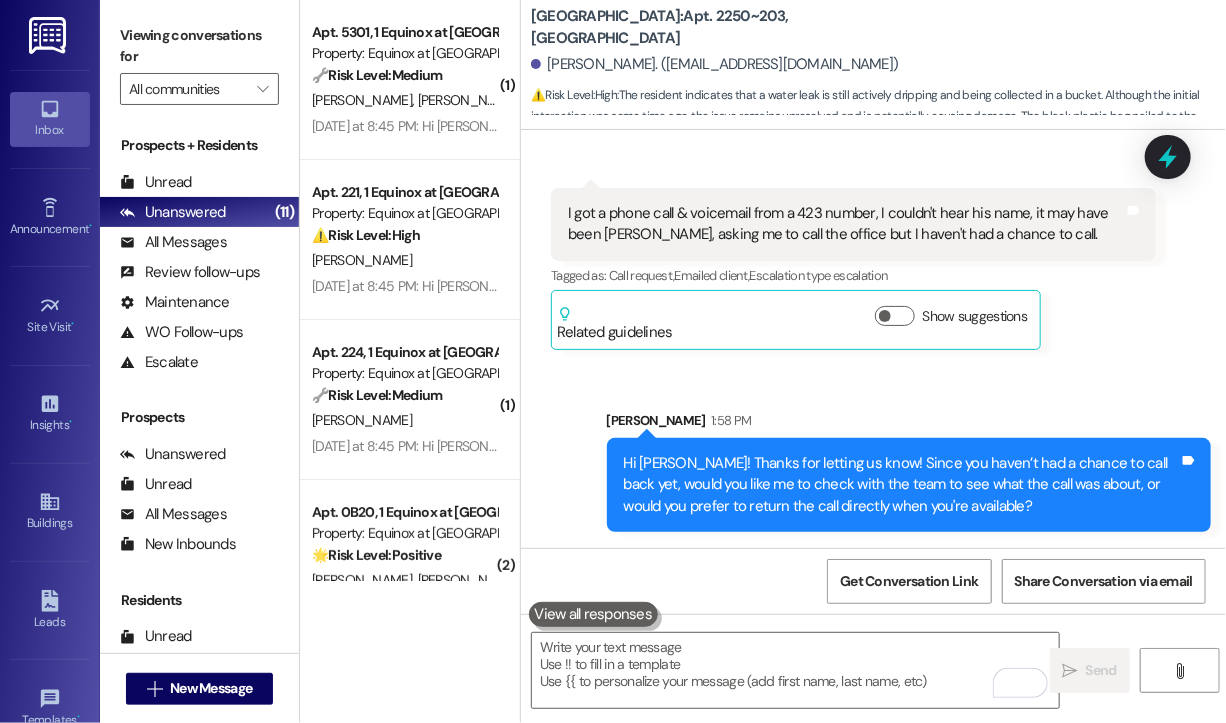 click on "Sent via SMS [PERSON_NAME] 1:58 PM Hi [PERSON_NAME]! Thanks for letting us know! Since you haven’t had a chance to call back yet, would you like me to check with the team to see what the call was about, or would you prefer to return the call directly when you're available? Tags and notes" at bounding box center (873, 456) 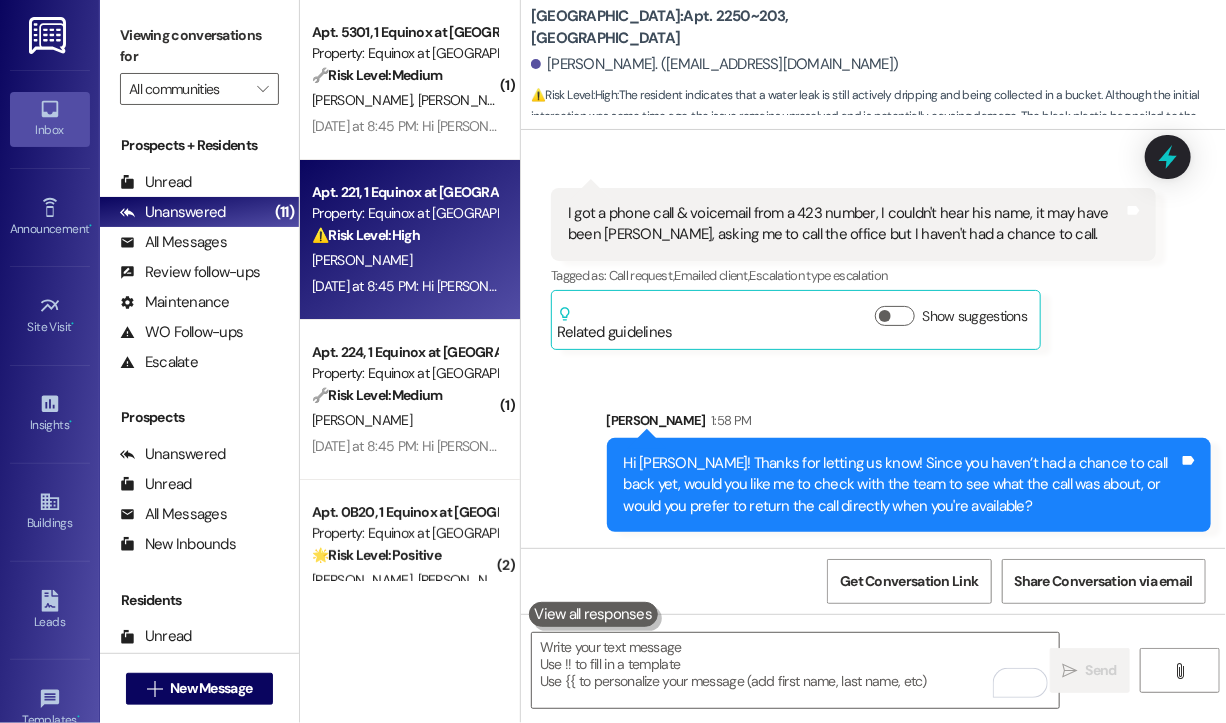 click on "[PERSON_NAME]" at bounding box center [404, 260] 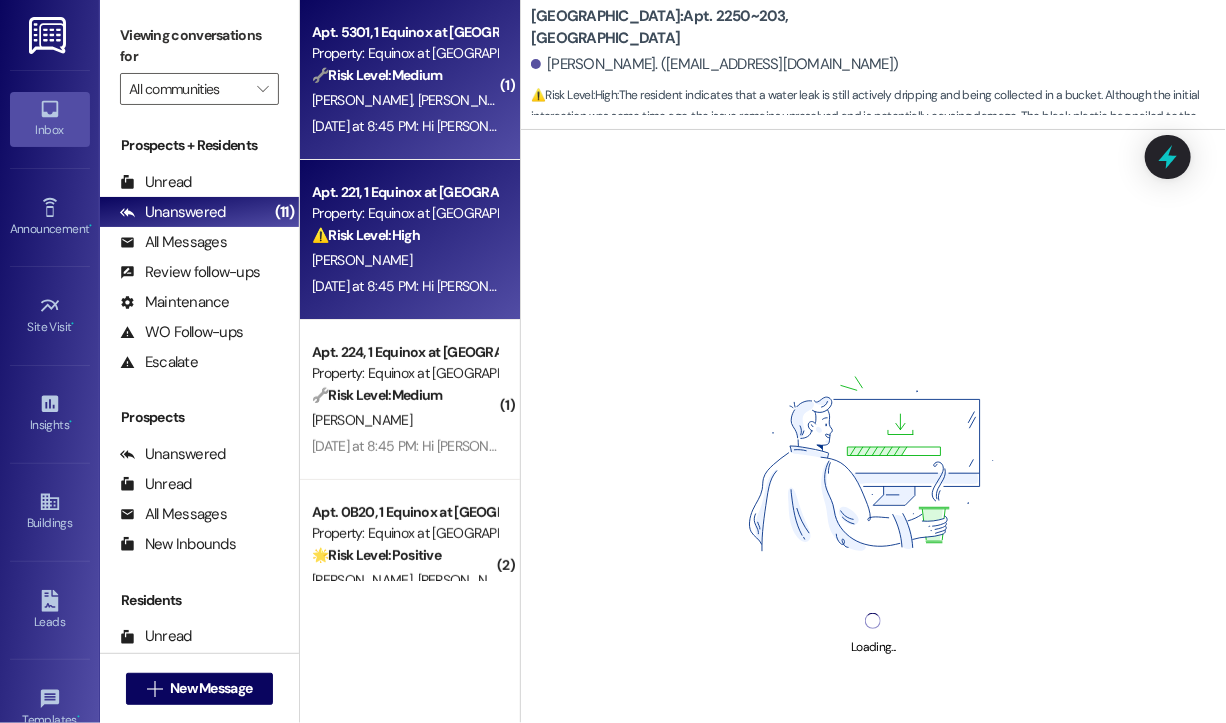 click on "[DATE] at 8:45 PM: Hi [PERSON_NAME] and [PERSON_NAME],
This is an important reminder regarding rent and community updates:
📅 Rent is due on the 1st of each month and must be paid no later than the 5th.
Any payments received after the 5th will result in a late fee.
🚫 Starting [DATE], no late fees will be waived under any circumstances.
🚗 We are also discontinuing paid parking. If you are currently paying for a parking space, please contact the office as soon as possible for updates.
📦 Need extra storage? We now offer additional storage units for $35/month—reach out to the office if you're interested!
Thank you for being a valued part of the community!" at bounding box center [2244, 126] 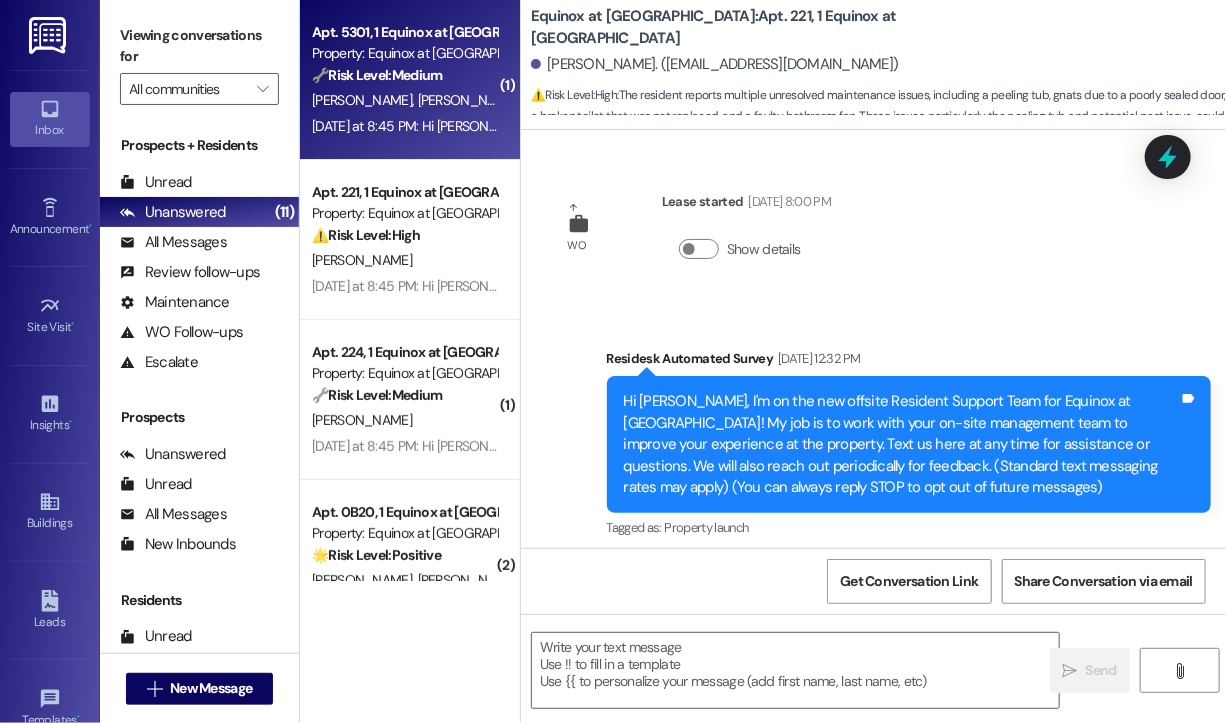 scroll, scrollTop: 0, scrollLeft: 0, axis: both 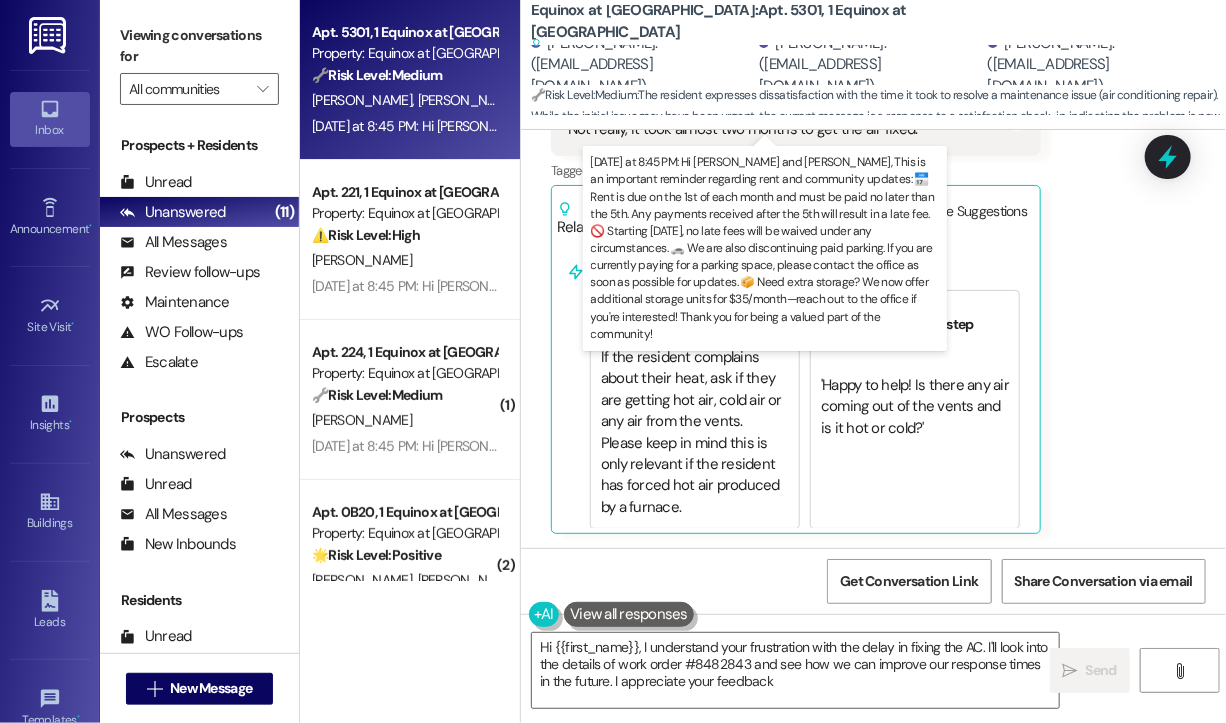 type on "Hi {{first_name}}, I understand your frustration with the delay in fixing the AC. I'll look into the details of work order #8482843 and see how we can improve our response times in the future. I appreciate your feedback!" 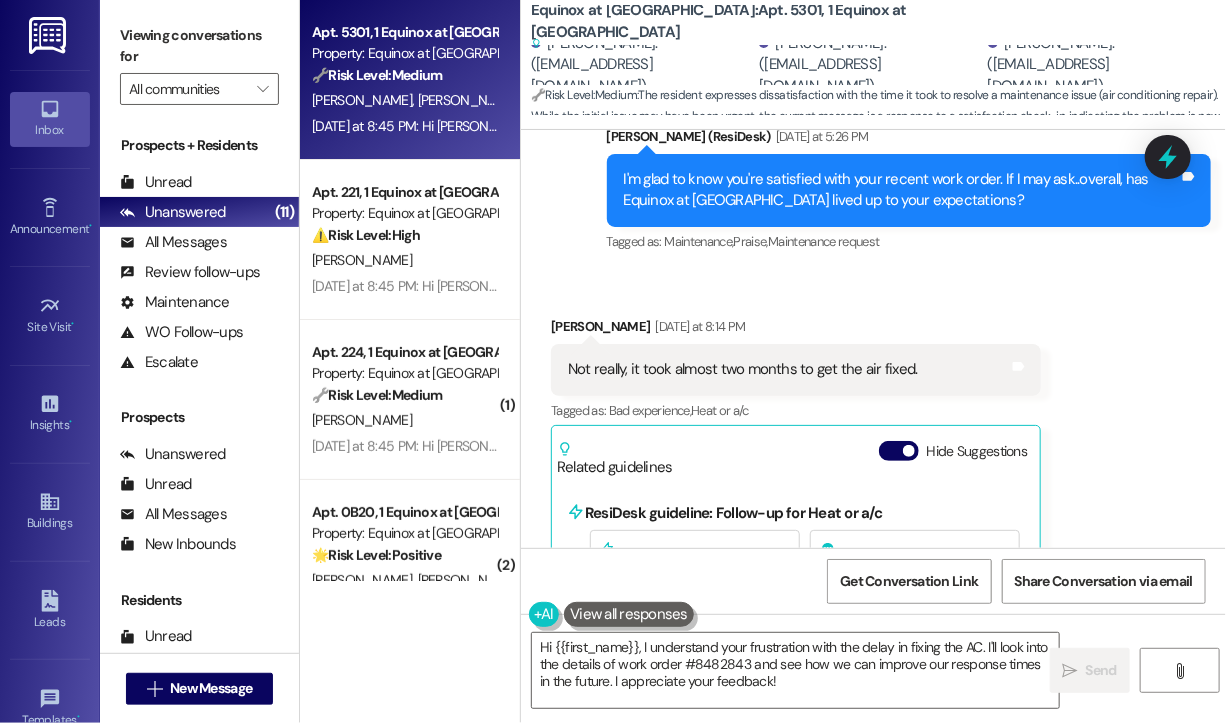 scroll, scrollTop: 2480, scrollLeft: 0, axis: vertical 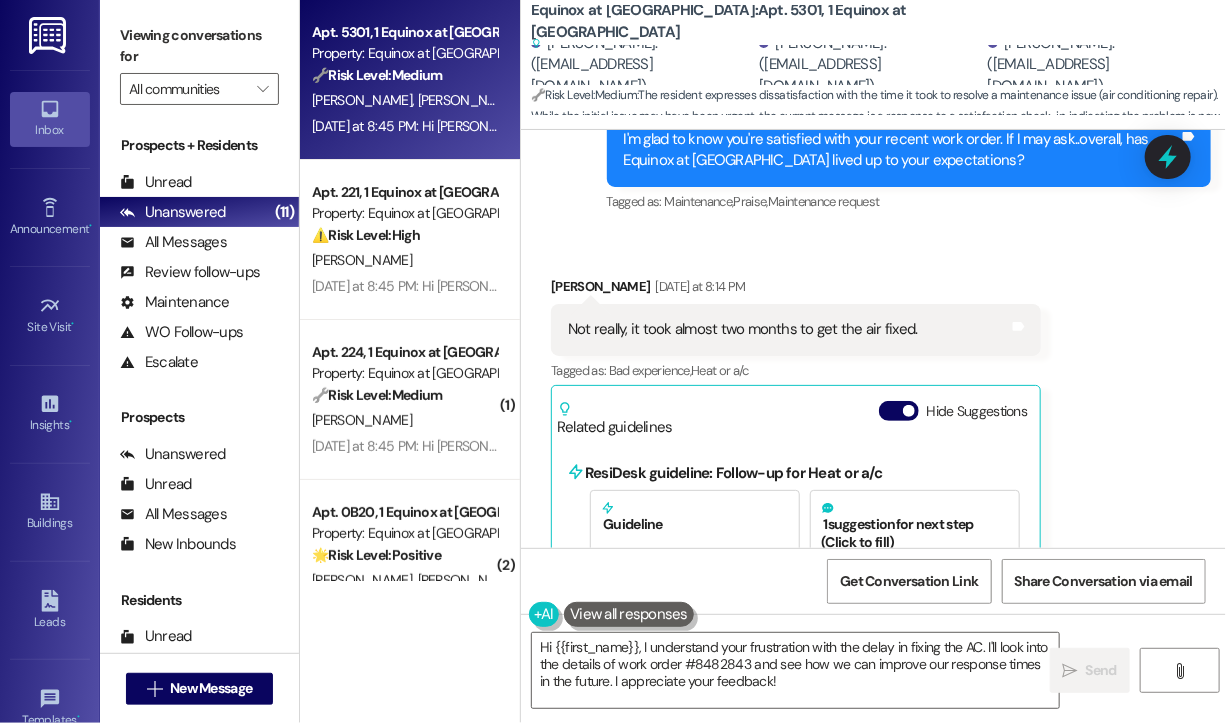 click on "Not really, it took almost two months to get the air fixed." at bounding box center (743, 329) 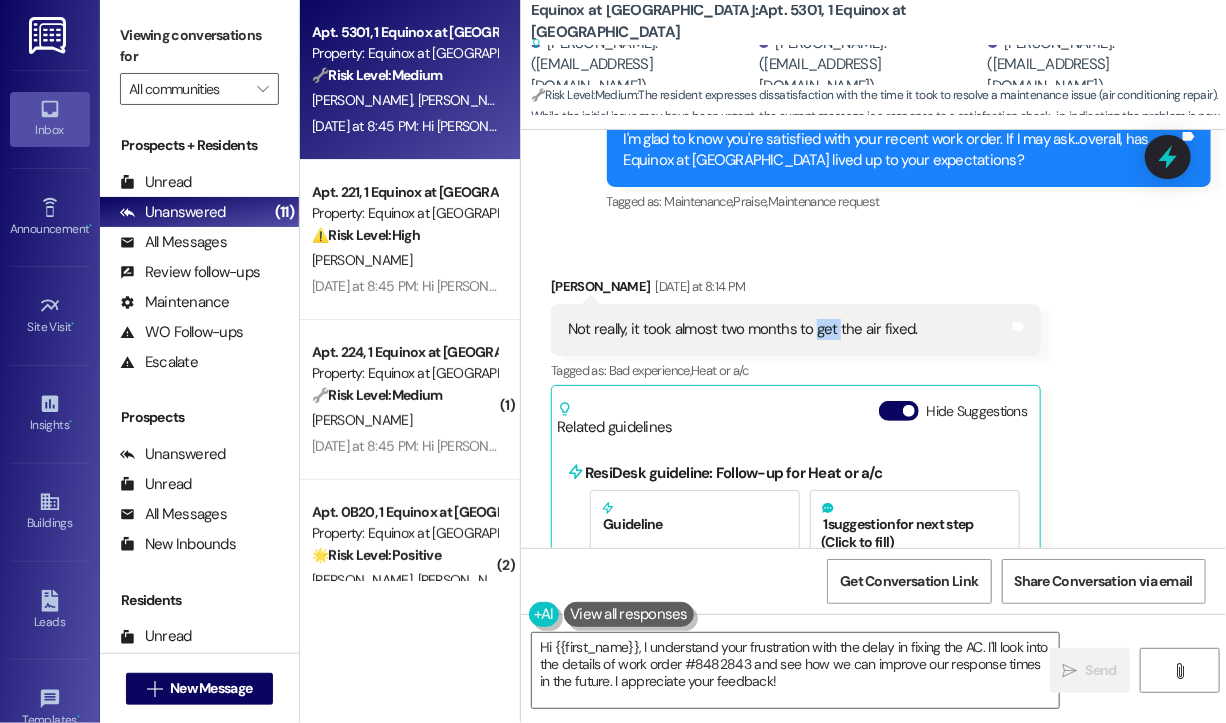 click on "Not really, it took almost two months to get the air fixed." at bounding box center (743, 329) 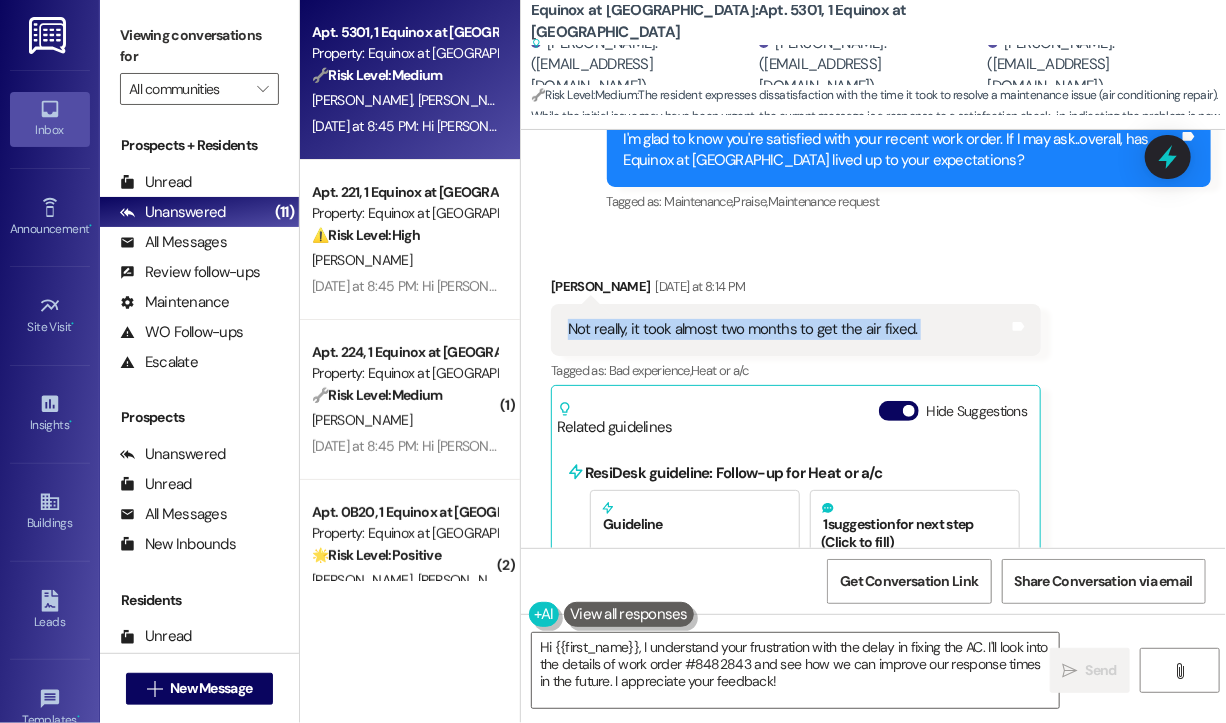 click on "Not really, it took almost two months to get the air fixed." at bounding box center (743, 329) 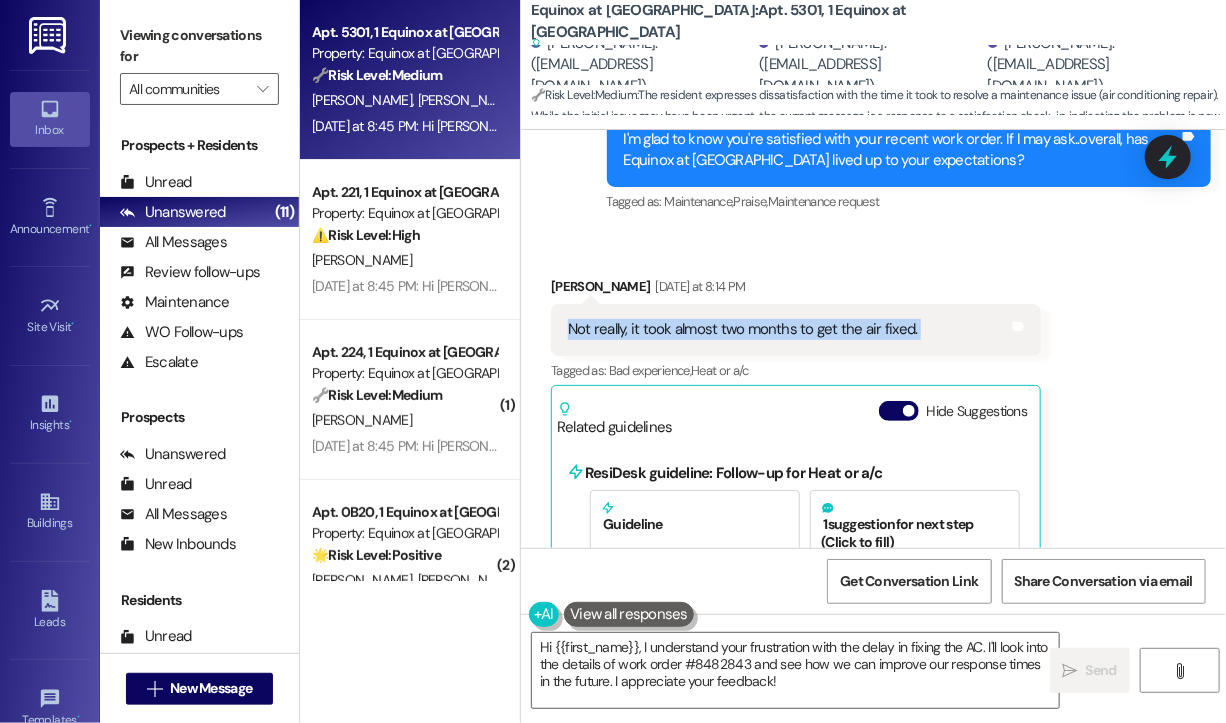 copy on "Not really, it took almost two months to get the air fixed.  Tags and notes" 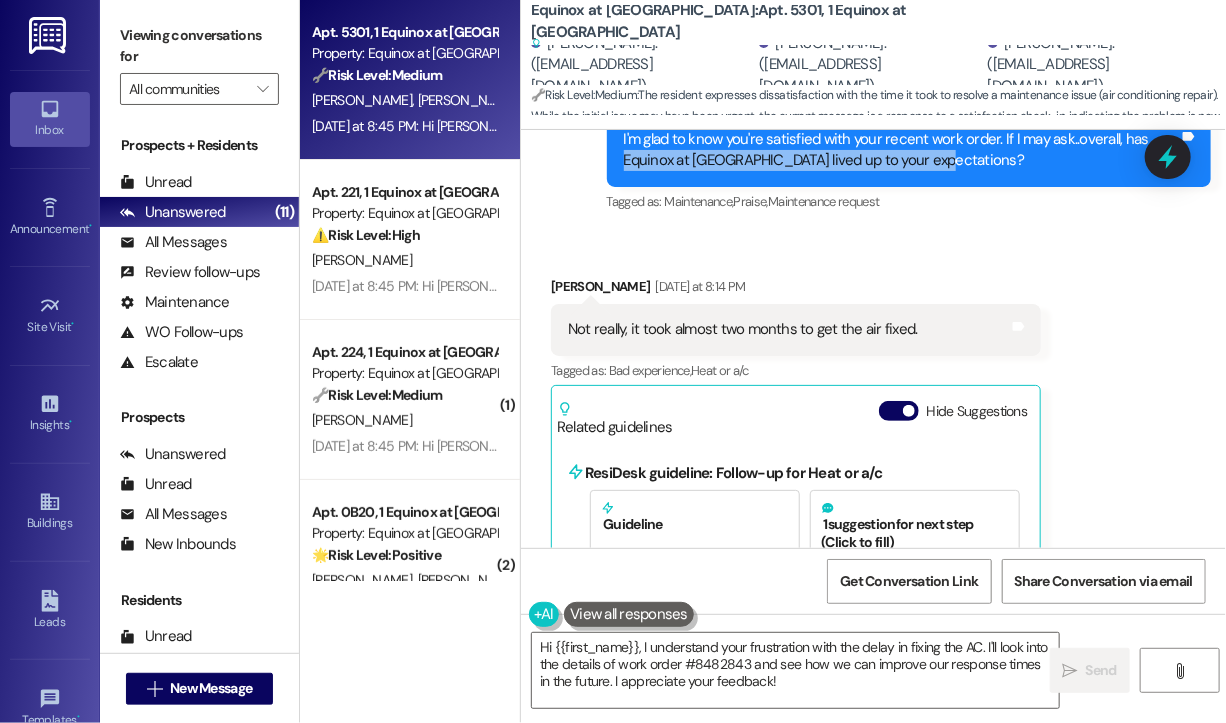drag, startPoint x: 928, startPoint y: 161, endPoint x: 625, endPoint y: 170, distance: 303.13364 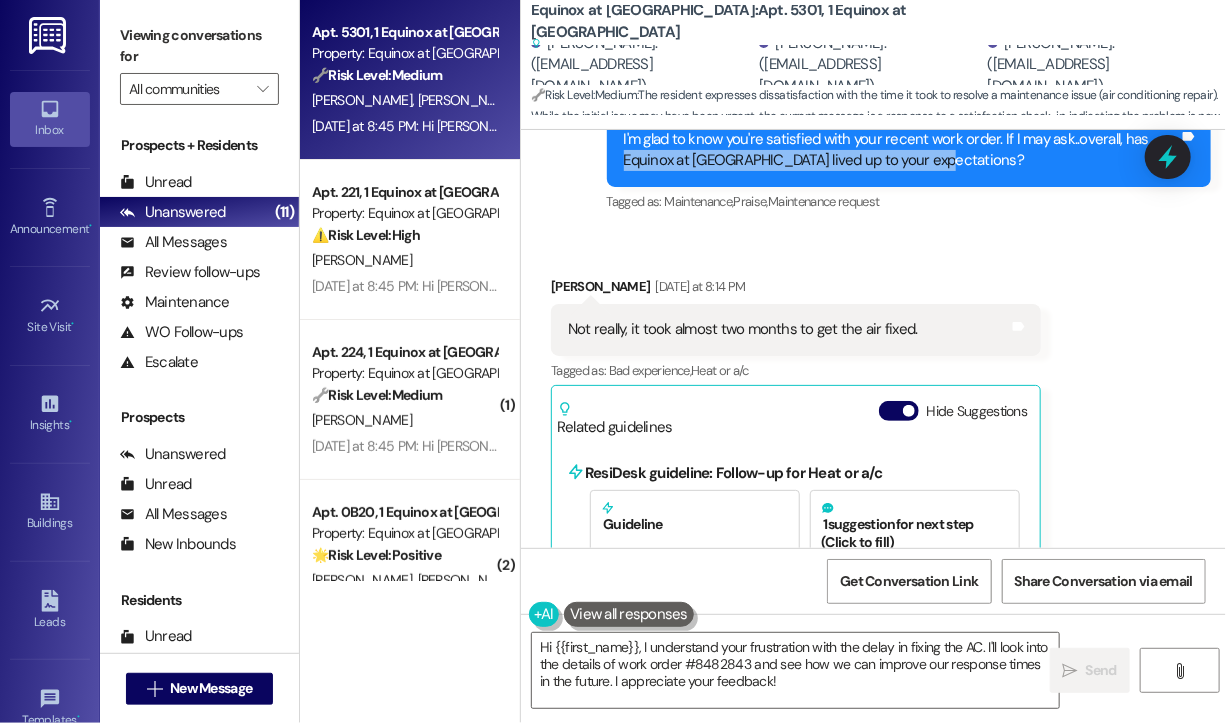 click 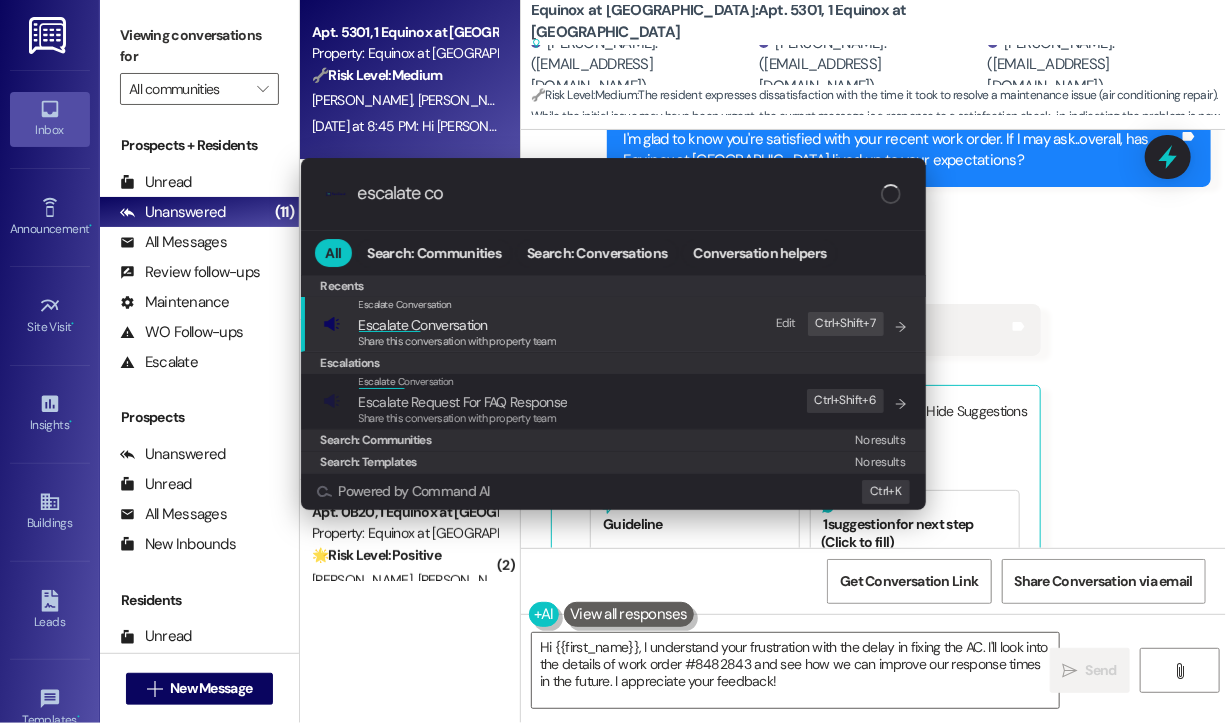type on "escalate con" 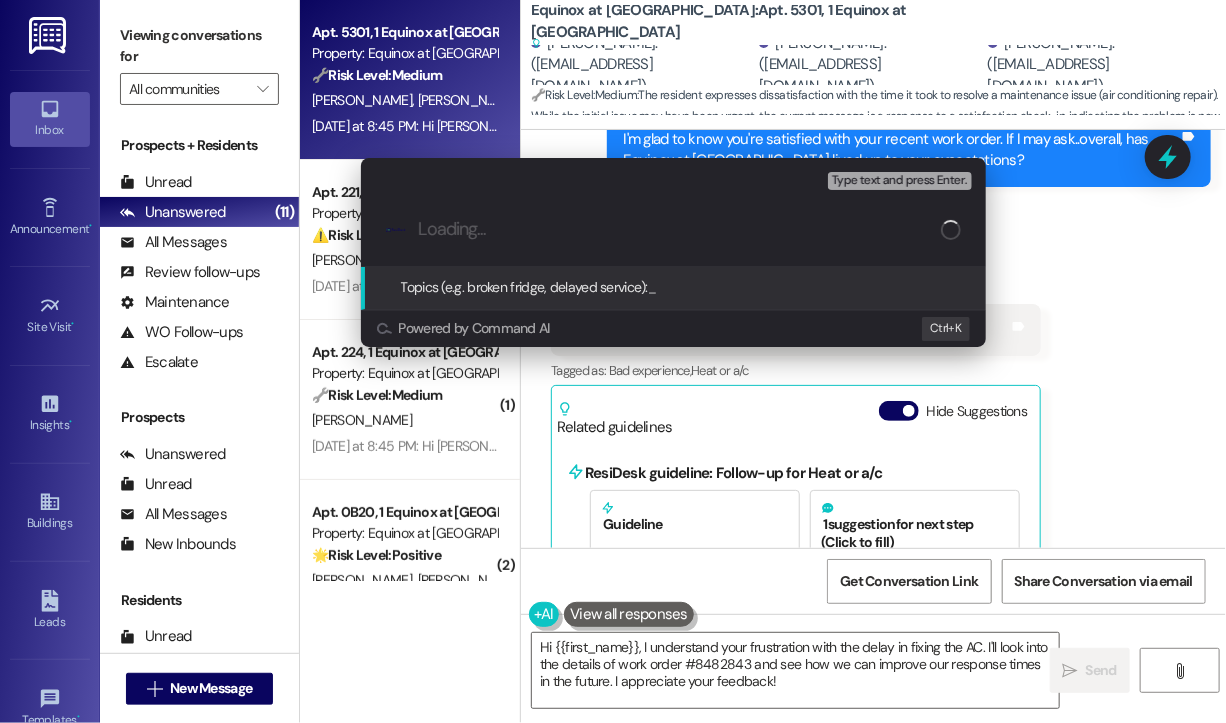 paste on "Concern: Delay in Air Conditioning Repair at [GEOGRAPHIC_DATA] at [GEOGRAPHIC_DATA]" 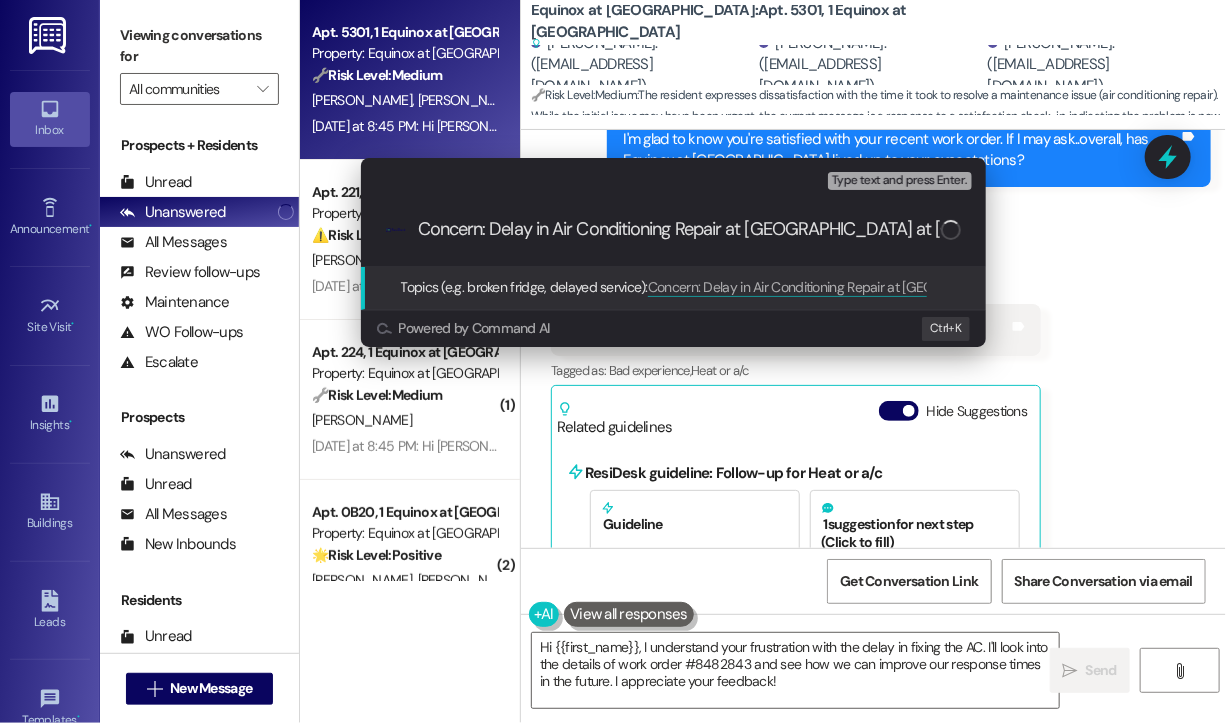 type on "Concern: Delay in Air Conditioning Repair at [GEOGRAPHIC_DATA] at [GEOGRAPHIC_DATA]" 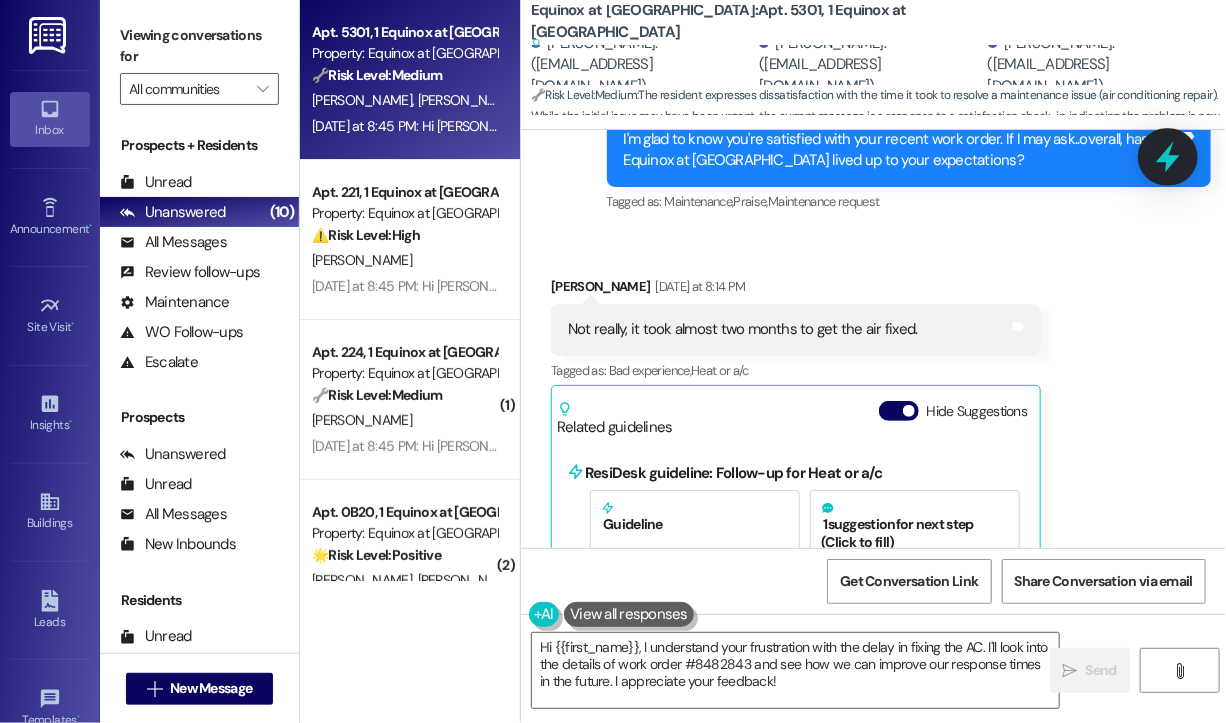 click 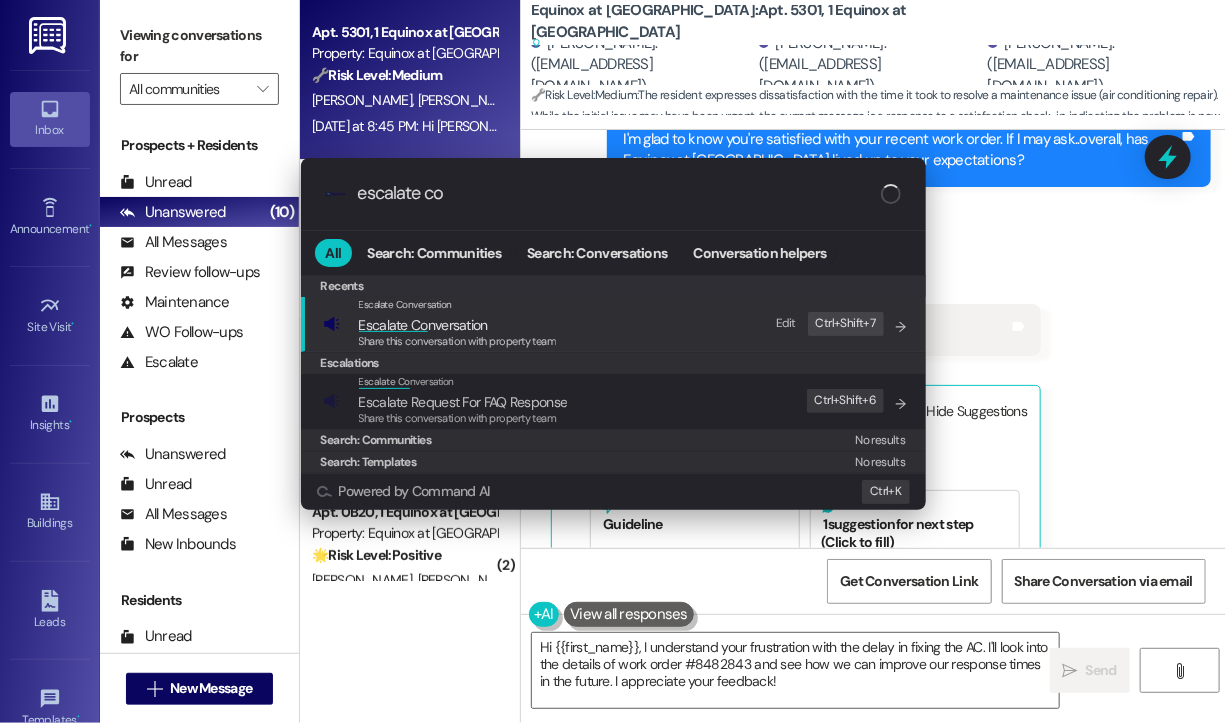 type on "escalate con" 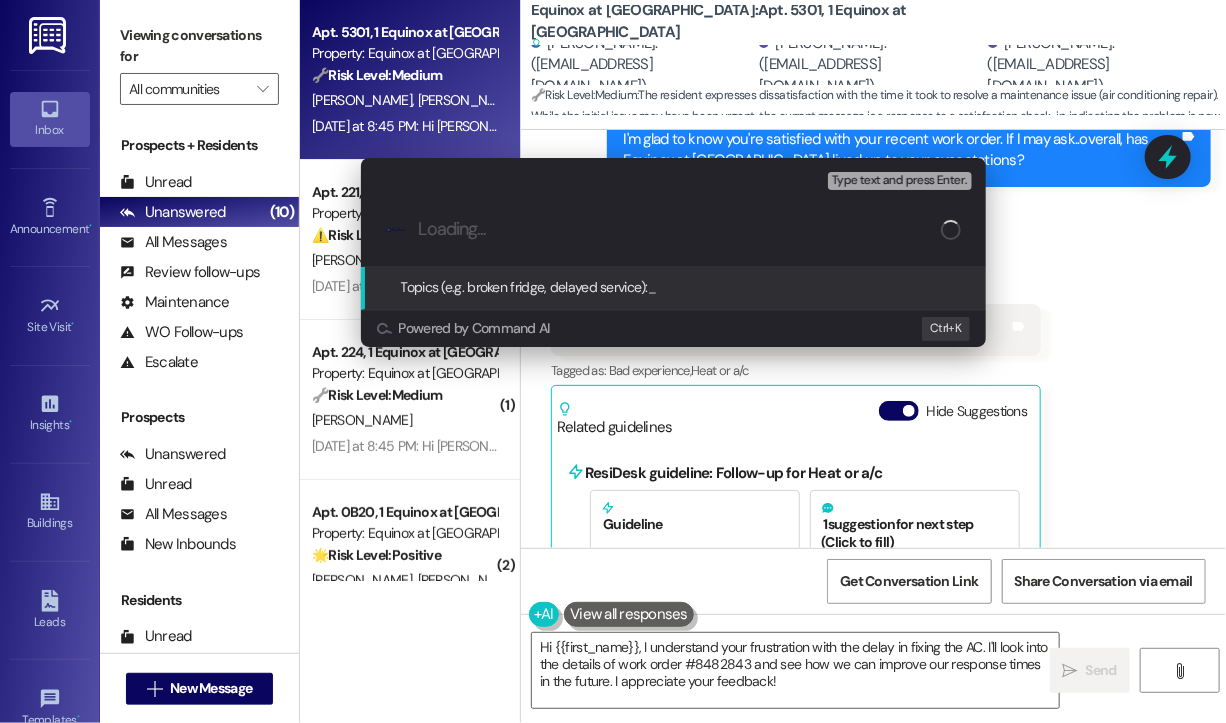 paste on "Concern: Delay in Air Conditioning Repair at [GEOGRAPHIC_DATA] at [GEOGRAPHIC_DATA]" 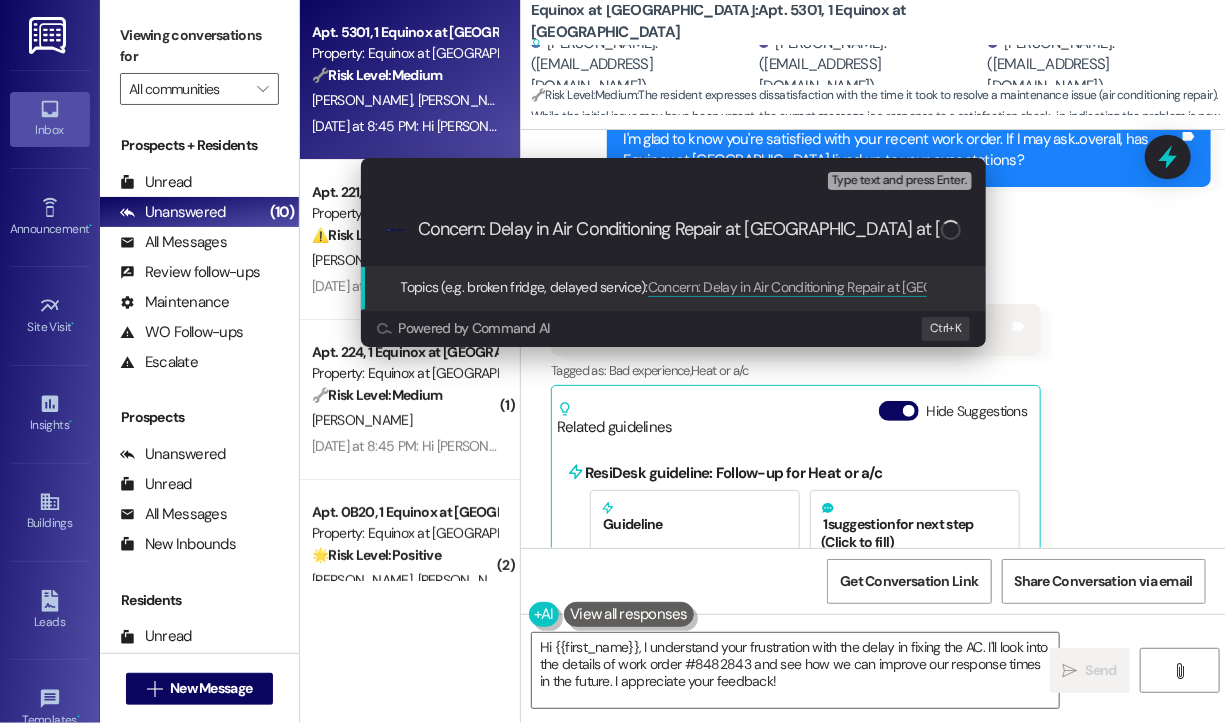 type 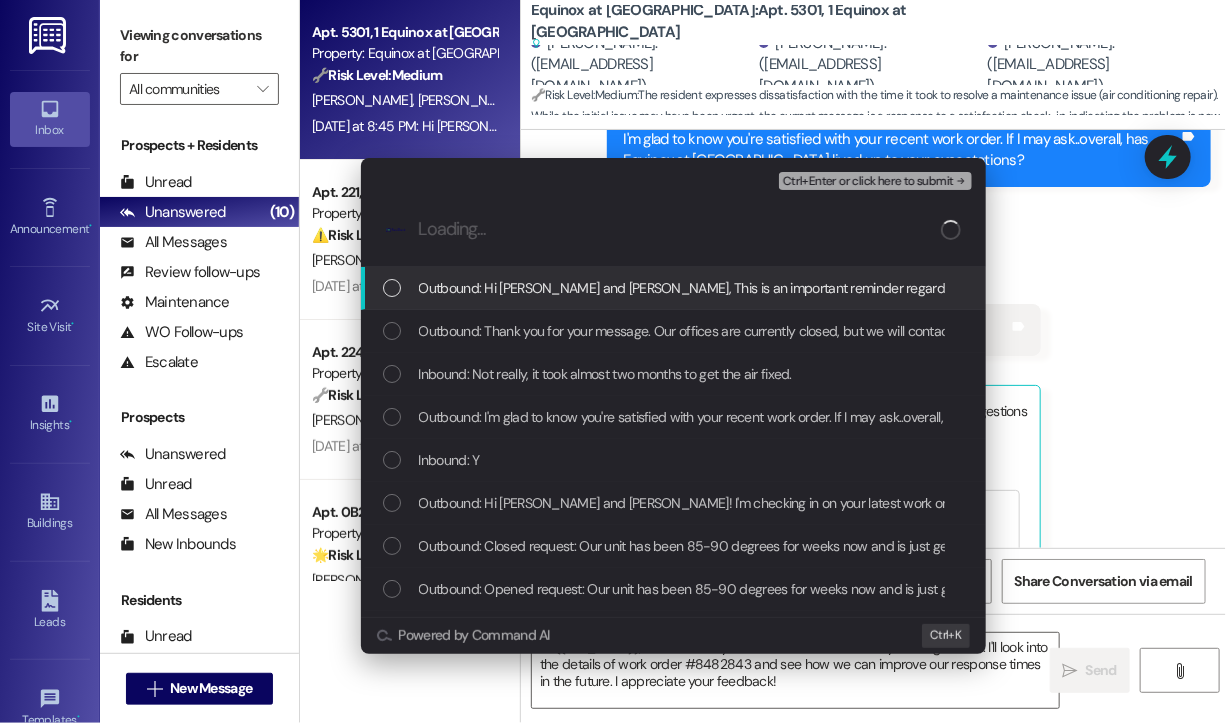 click on "Outbound: Hi [PERSON_NAME] and [PERSON_NAME],
This is an important reminder regarding rent and community updates:
📅 Rent is due on the 1st of each month and must be paid no later than the 5th.
Any payments received after the 5th will result in a late fee.
🚫 Starting [DATE], no late fees will be waived under any circumstances.
🚗 We are also discontinuing paid parking. If you are currently paying for a parking space, please contact the office as soon as possible for updates.
📦 Need extra storage? We now offer additional storage units for $35/month—reach out to the office if you're interested!
Thank you for being a valued part of the community!" at bounding box center (2330, 288) 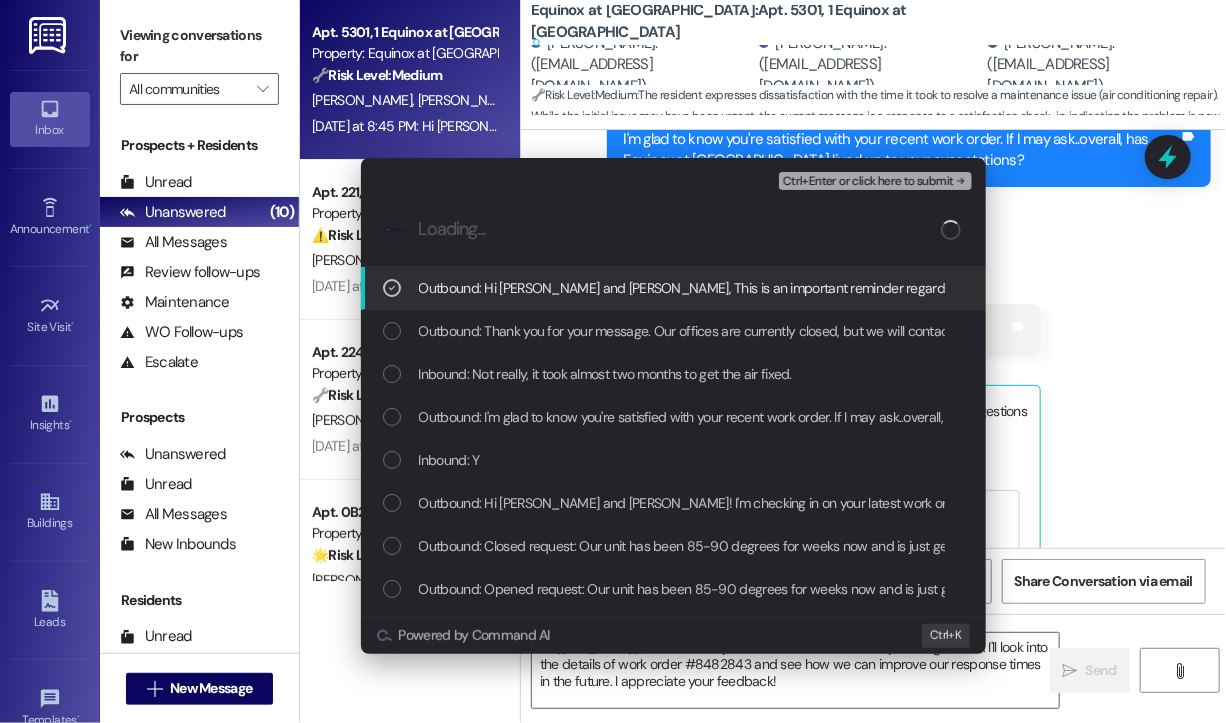 click on "Outbound: Hi [PERSON_NAME] and [PERSON_NAME],
This is an important reminder regarding rent and community updates:
📅 Rent is due on the 1st of each month and must be paid no later than the 5th.
Any payments received after the 5th will result in a late fee.
🚫 Starting [DATE], no late fees will be waived under any circumstances.
🚗 We are also discontinuing paid parking. If you are currently paying for a parking space, please contact the office as soon as possible for updates.
📦 Need extra storage? We now offer additional storage units for $35/month—reach out to the office if you're interested!
Thank you for being a valued part of the community!" at bounding box center [2330, 288] 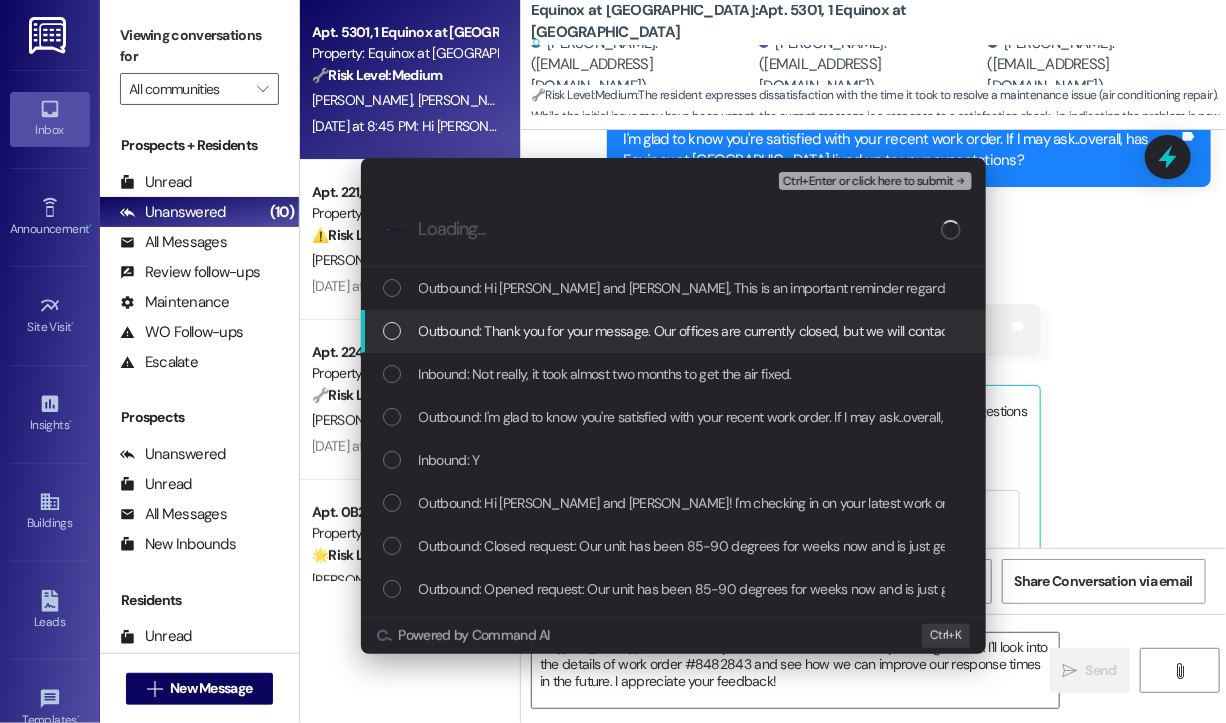 click on "Outbound: Thank you for your message. Our offices are currently closed, but we will contact you when we resume operations. For emergencies, please contact your emergency number [PHONE_NUMBER]." at bounding box center (1011, 331) 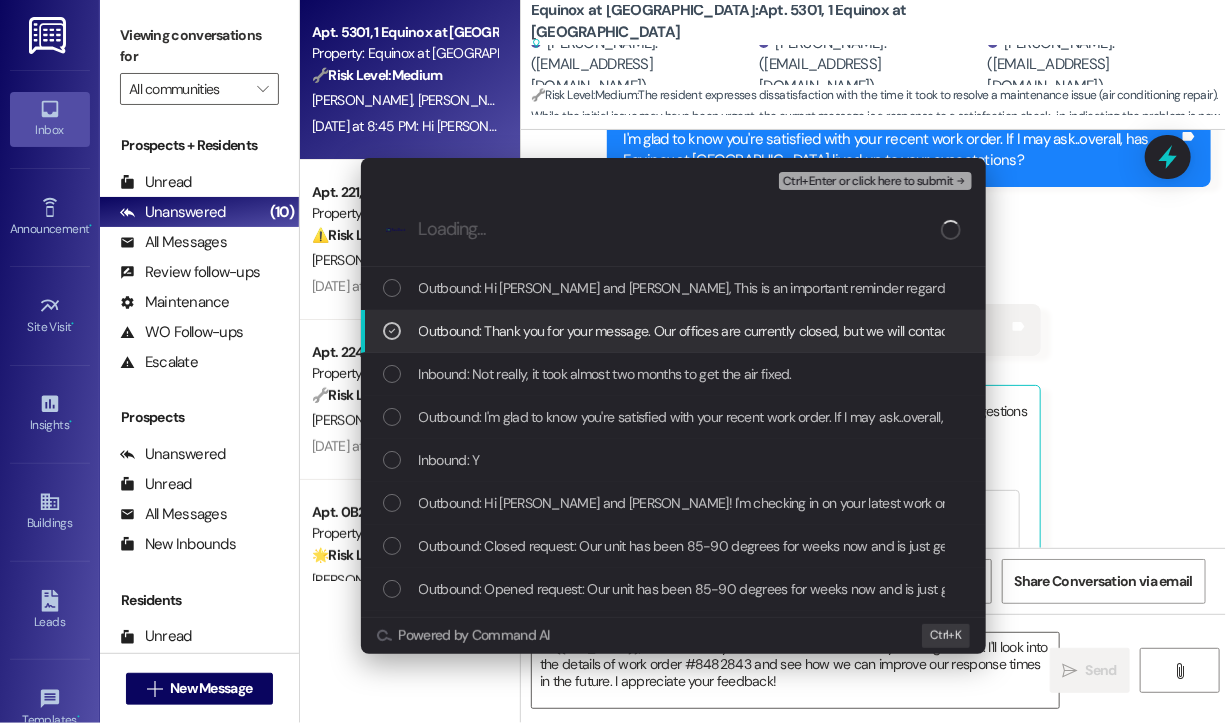 click on "Outbound: Thank you for your message. Our offices are currently closed, but we will contact you when we resume operations. For emergencies, please contact your emergency number [PHONE_NUMBER]." at bounding box center (1011, 331) 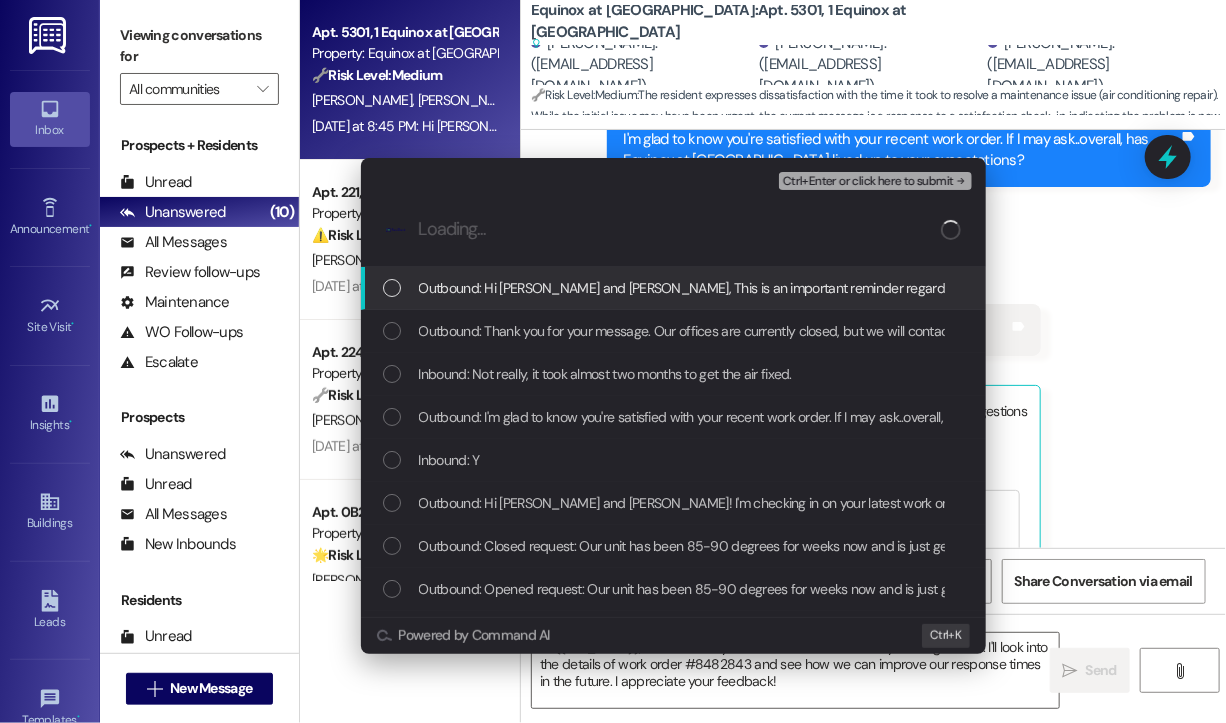 click on "Outbound: Hi [PERSON_NAME] and [PERSON_NAME],
This is an important reminder regarding rent and community updates:
📅 Rent is due on the 1st of each month and must be paid no later than the 5th.
Any payments received after the 5th will result in a late fee.
🚫 Starting [DATE], no late fees will be waived under any circumstances.
🚗 We are also discontinuing paid parking. If you are currently paying for a parking space, please contact the office as soon as possible for updates.
📦 Need extra storage? We now offer additional storage units for $35/month—reach out to the office if you're interested!
Thank you for being a valued part of the community!" at bounding box center (2330, 288) 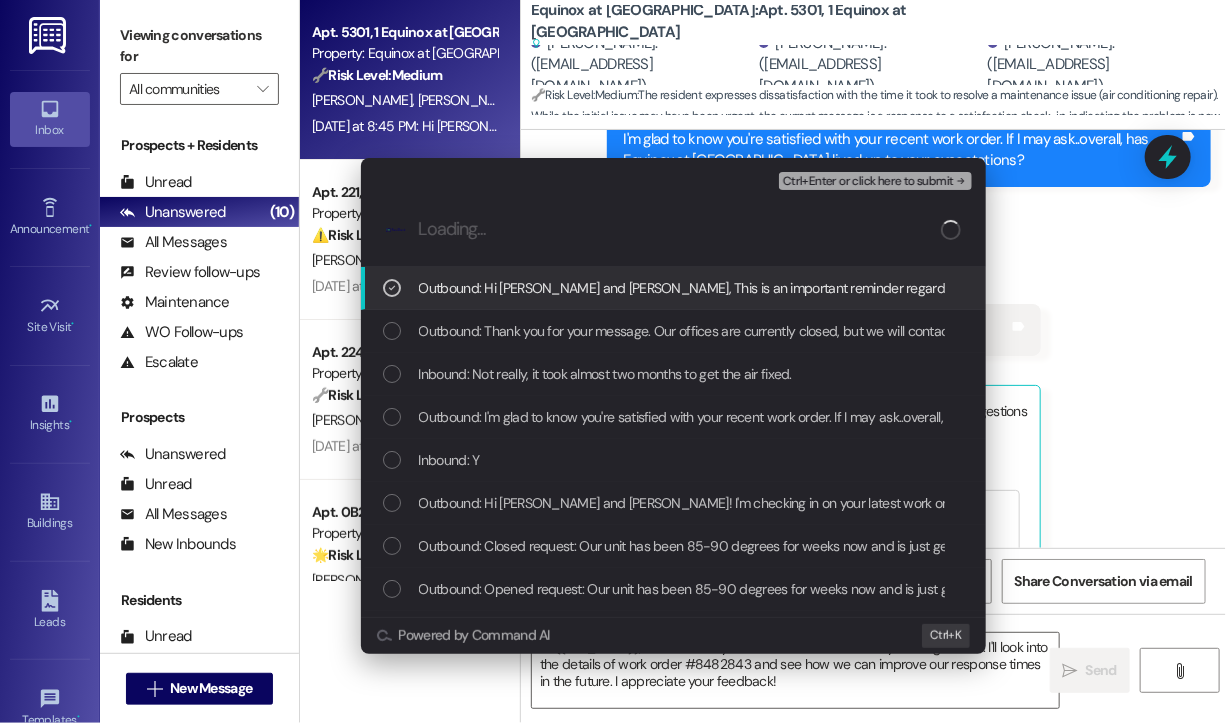 click on "Outbound: Hi [PERSON_NAME] and [PERSON_NAME],
This is an important reminder regarding rent and community updates:
📅 Rent is due on the 1st of each month and must be paid no later than the 5th.
Any payments received after the 5th will result in a late fee.
🚫 Starting [DATE], no late fees will be waived under any circumstances.
🚗 We are also discontinuing paid parking. If you are currently paying for a parking space, please contact the office as soon as possible for updates.
📦 Need extra storage? We now offer additional storage units for $35/month—reach out to the office if you're interested!
Thank you for being a valued part of the community!" at bounding box center (2330, 288) 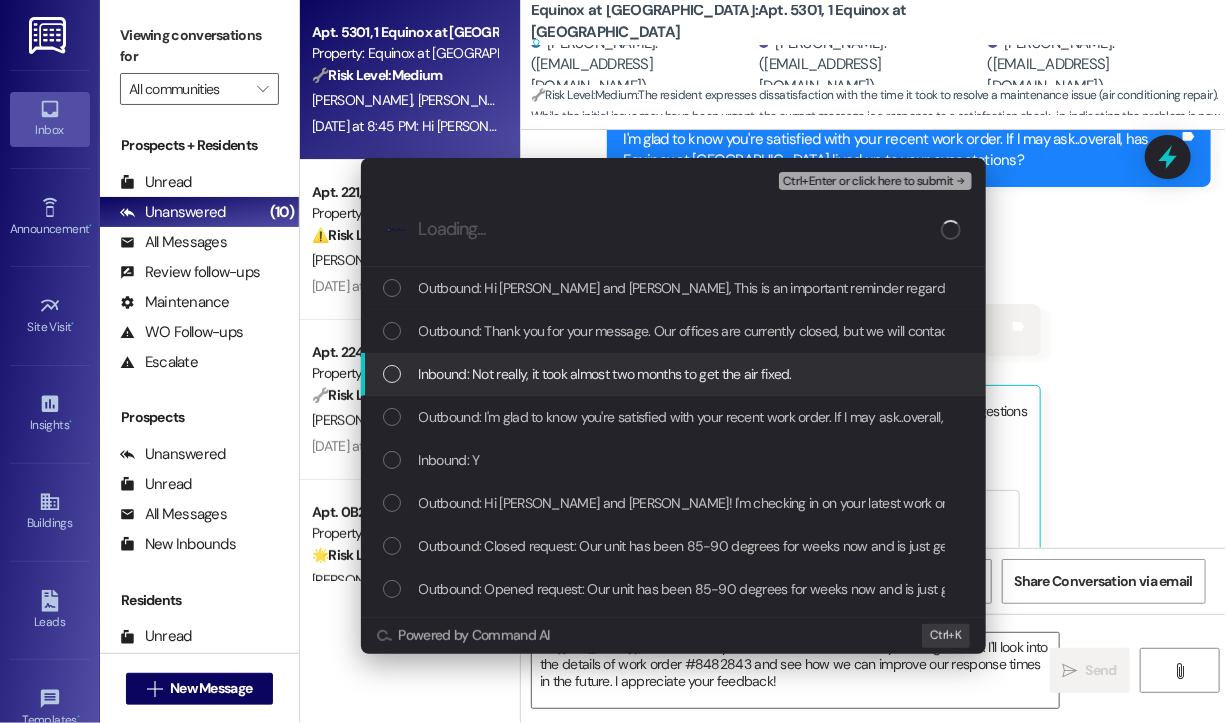 click on "Inbound: Not really, it took almost two months to get the air fixed." at bounding box center (605, 374) 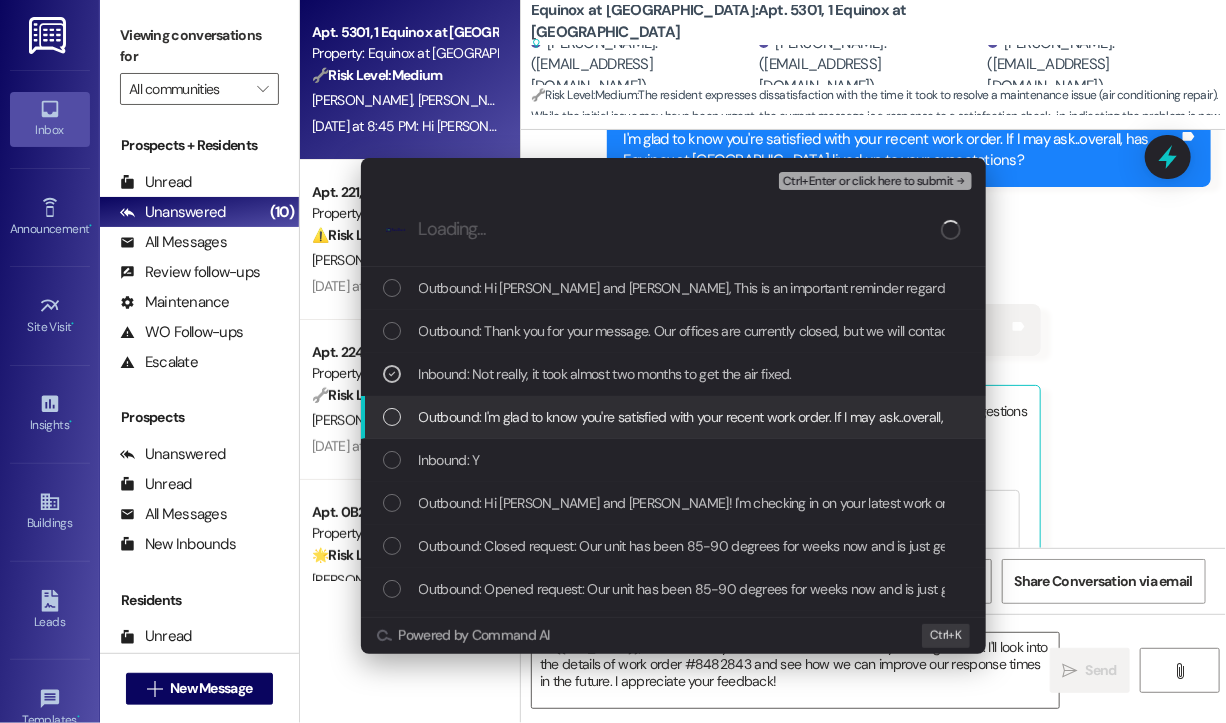 click on "Outbound: I'm glad to know you're satisfied with your recent work order. If I may ask..overall, has Equinox at [GEOGRAPHIC_DATA] lived up to your expectations?" at bounding box center (673, 417) 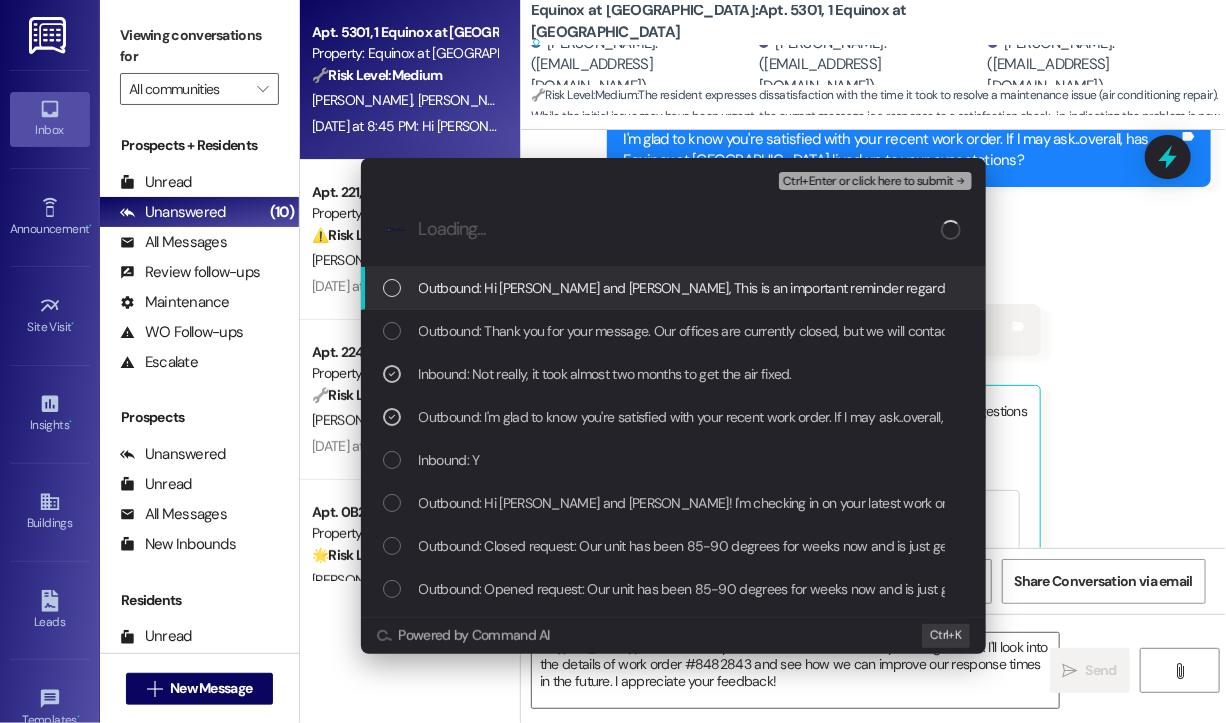 click on "Ctrl+Enter or click here to submit" at bounding box center (868, 182) 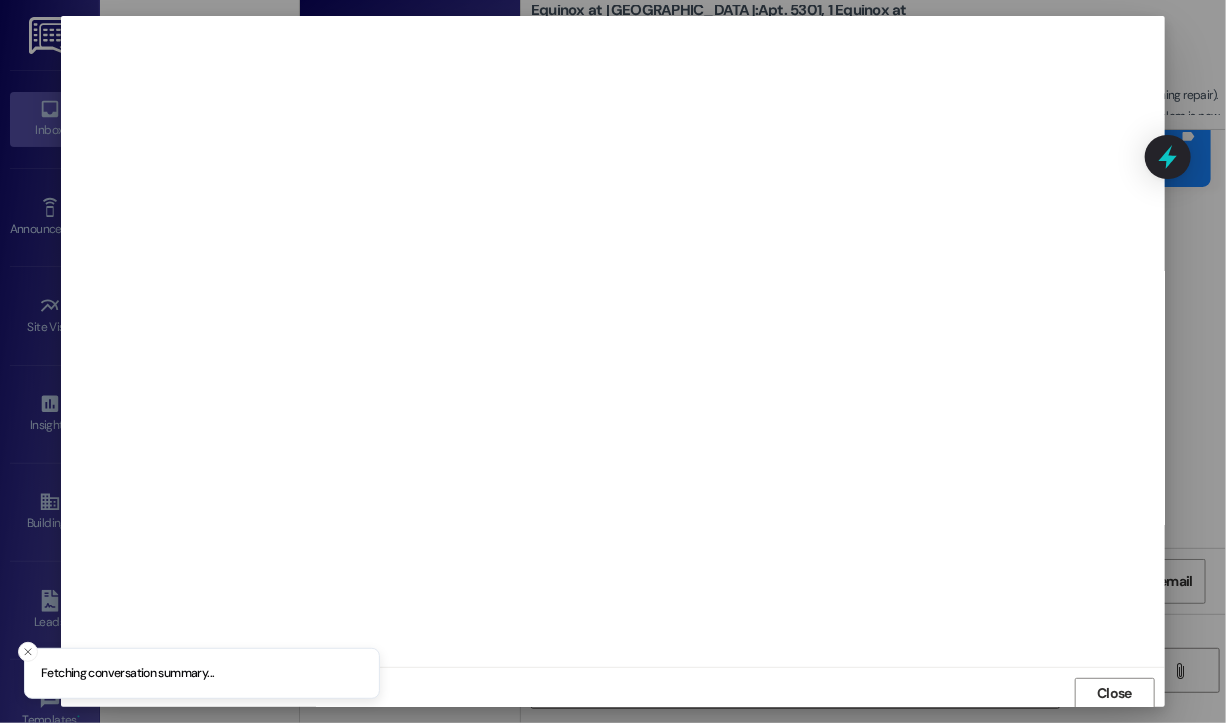 scroll, scrollTop: 2, scrollLeft: 0, axis: vertical 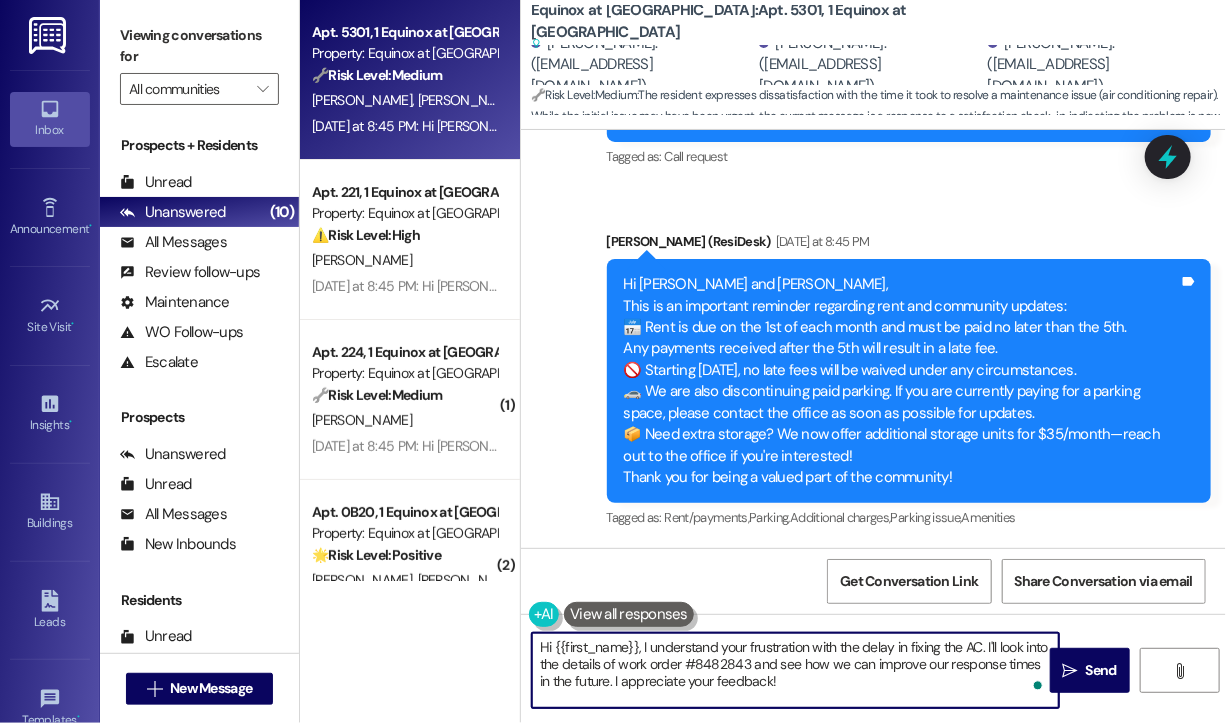 click on "Hi {{first_name}}, I understand your frustration with the delay in fixing the AC. I'll look into the details of work order #8482843 and see how we can improve our response times in the future. I appreciate your feedback!" at bounding box center (795, 670) 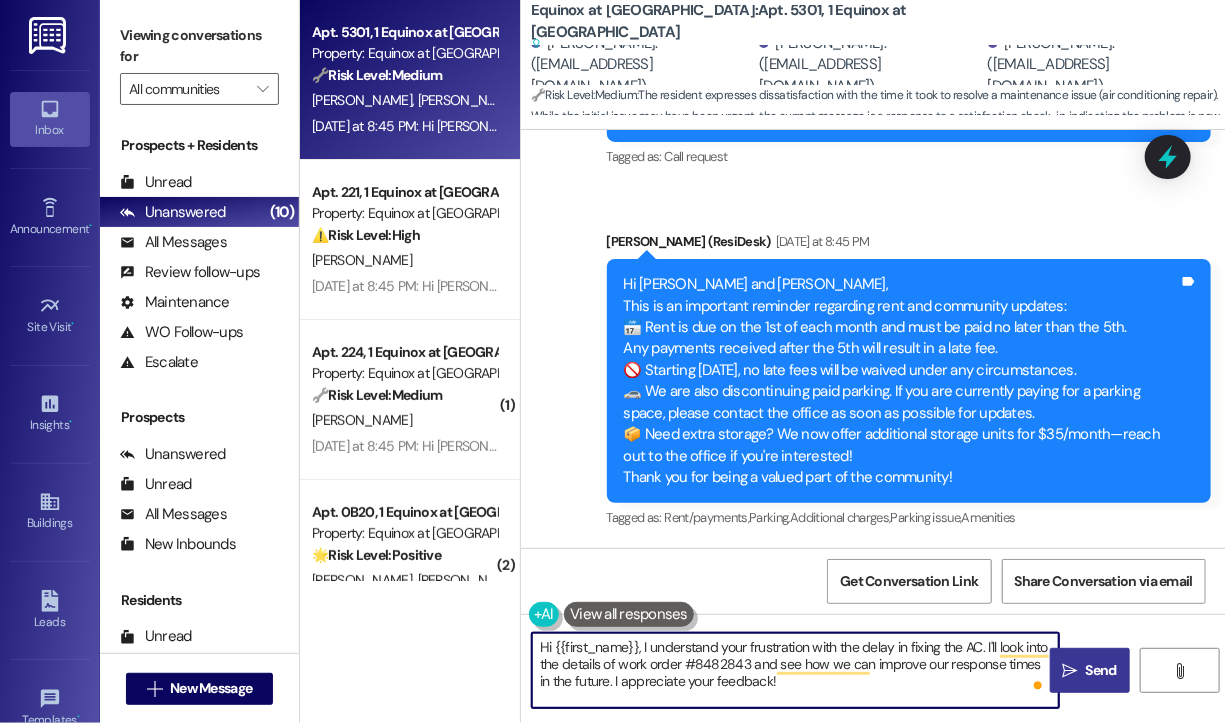 click on "Send" at bounding box center (1101, 670) 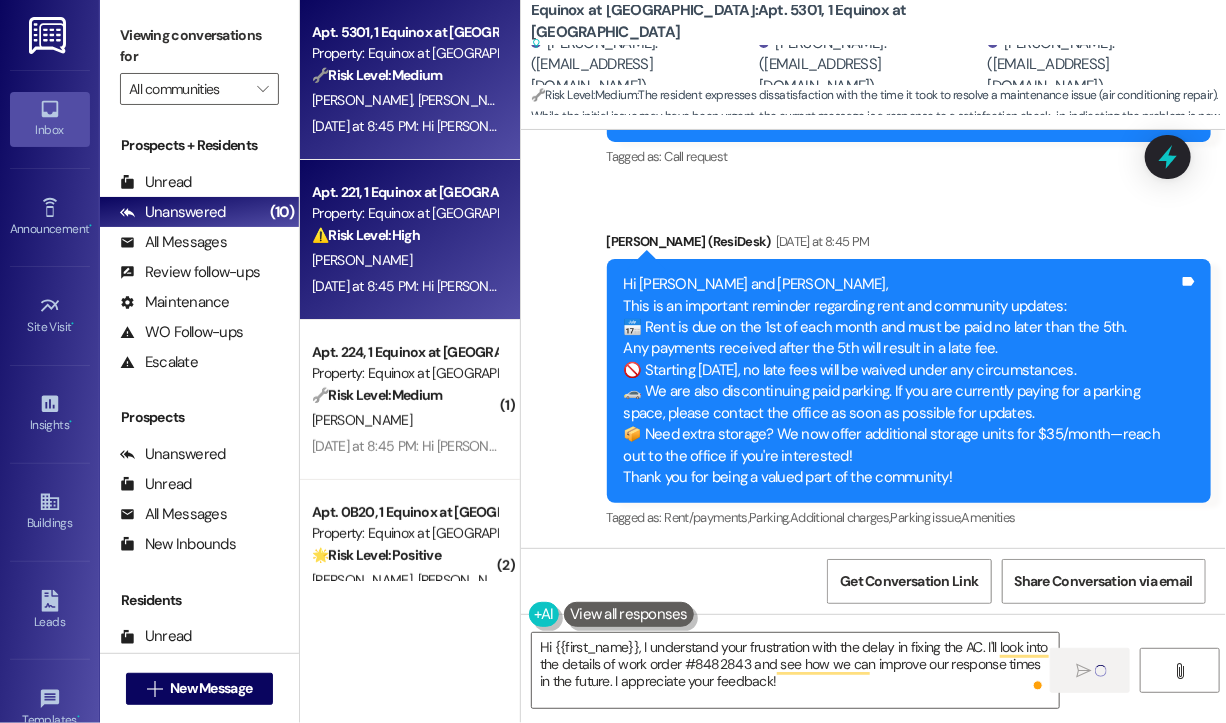click on "[DATE] at 8:45 PM: Hi [PERSON_NAME],
This is an important reminder regarding rent and community updates:
📅 Rent is due on the 1st of each month and must be paid no later than the 5th.
Any payments received after the 5th will result in a late fee.
🚫 Starting [DATE], no late fees will be waived under any circumstances.
🚗 We are also discontinuing paid parking. If you are currently paying for a parking space, please contact the office as soon as possible for updates.
📦 Need extra storage? We now offer additional storage units for $35/month—reach out to the office if you're interested!
Thank you for being a valued part of the community!" at bounding box center (2180, 286) 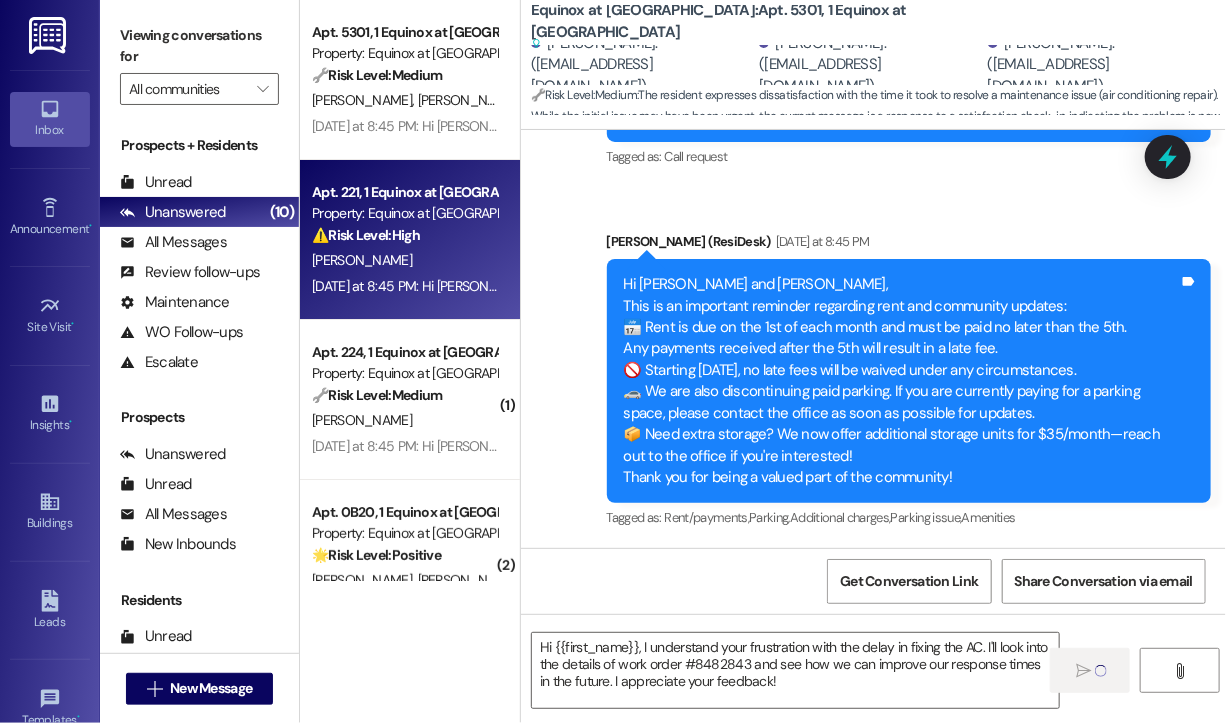 type on "Fetching suggested responses. Please feel free to read through the conversation in the meantime." 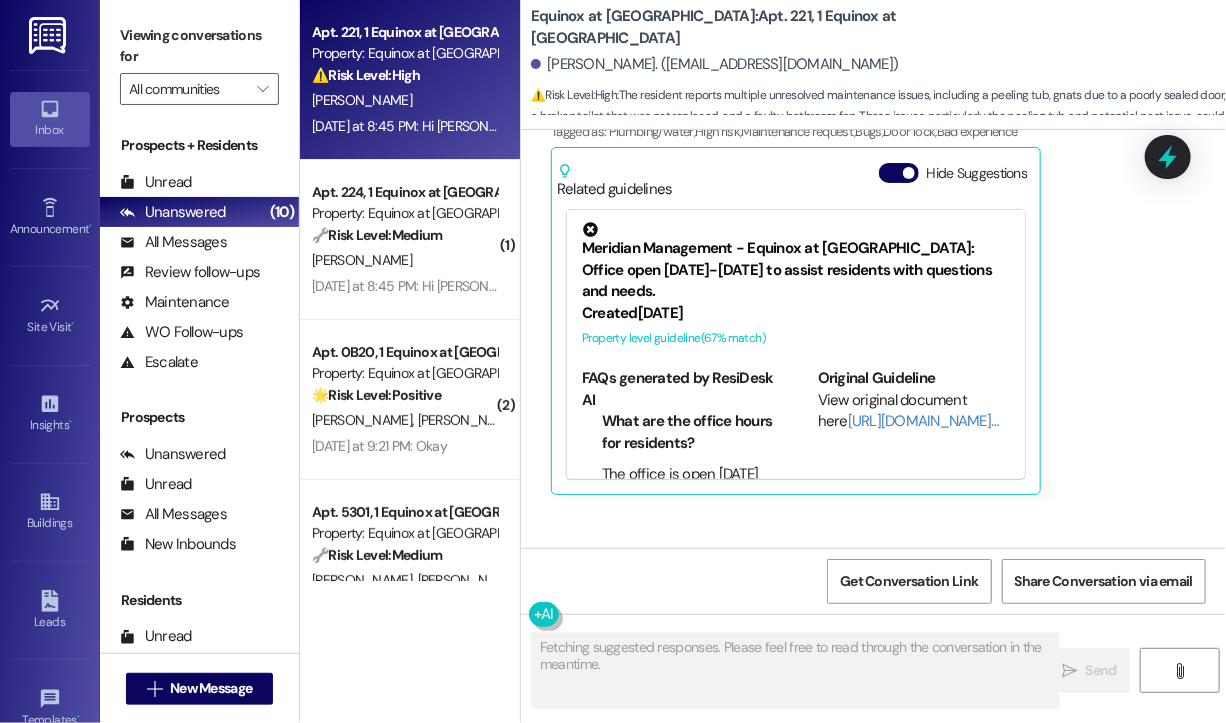 scroll, scrollTop: 7129, scrollLeft: 0, axis: vertical 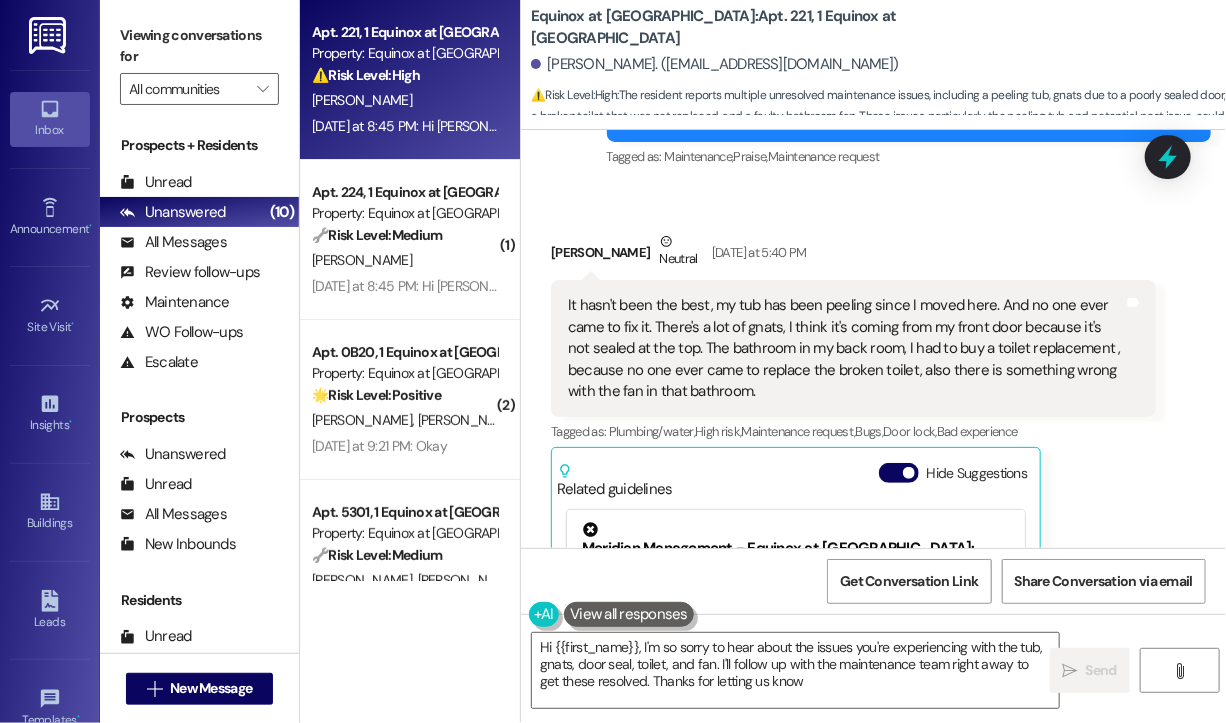 type on "Hi {{first_name}}, I'm so sorry to hear about the issues you're experiencing with the tub, gnats, door seal, toilet, and fan. I'll follow up with the maintenance team right away to get these resolved. Thanks for letting us know!" 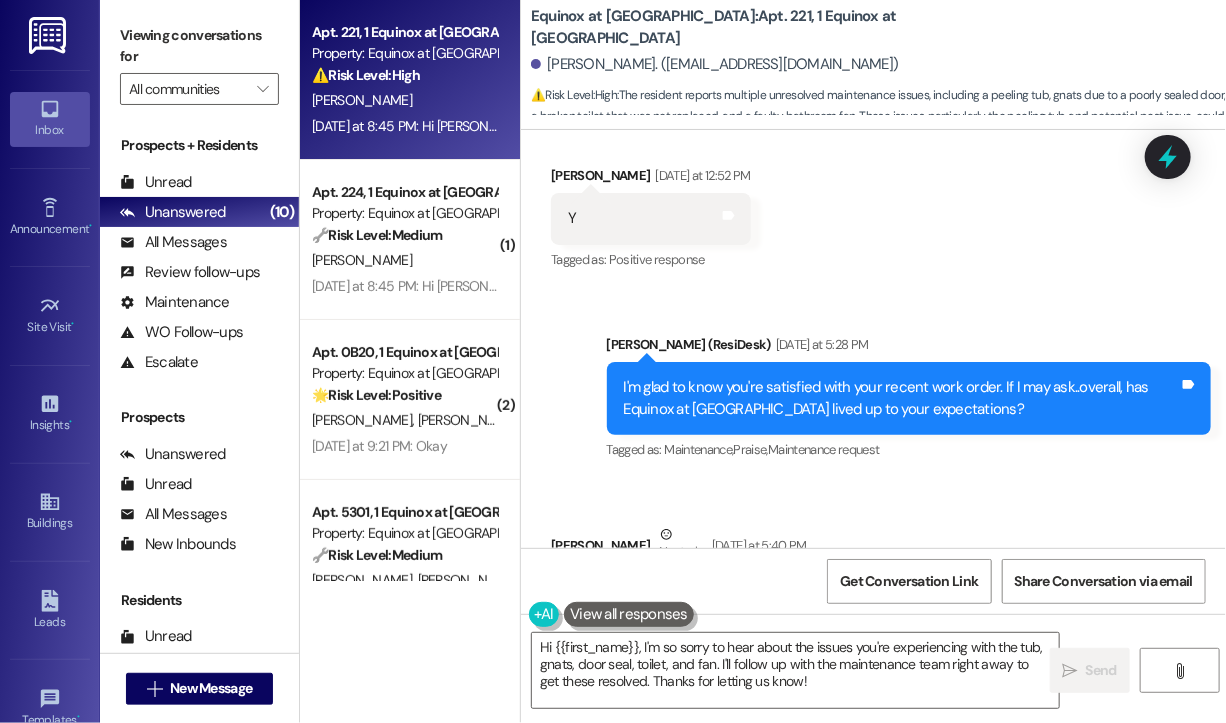 scroll, scrollTop: 6729, scrollLeft: 0, axis: vertical 